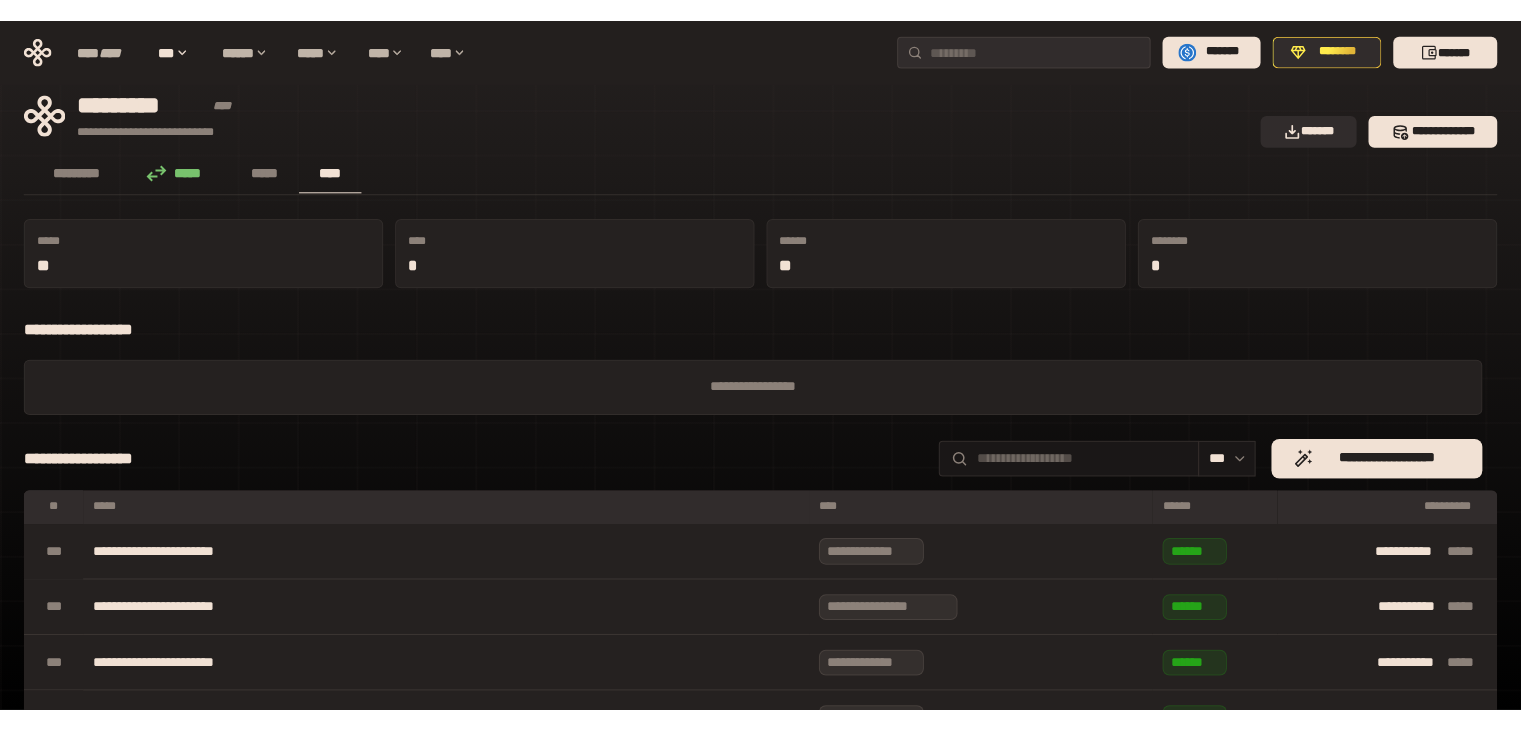 scroll, scrollTop: 0, scrollLeft: 0, axis: both 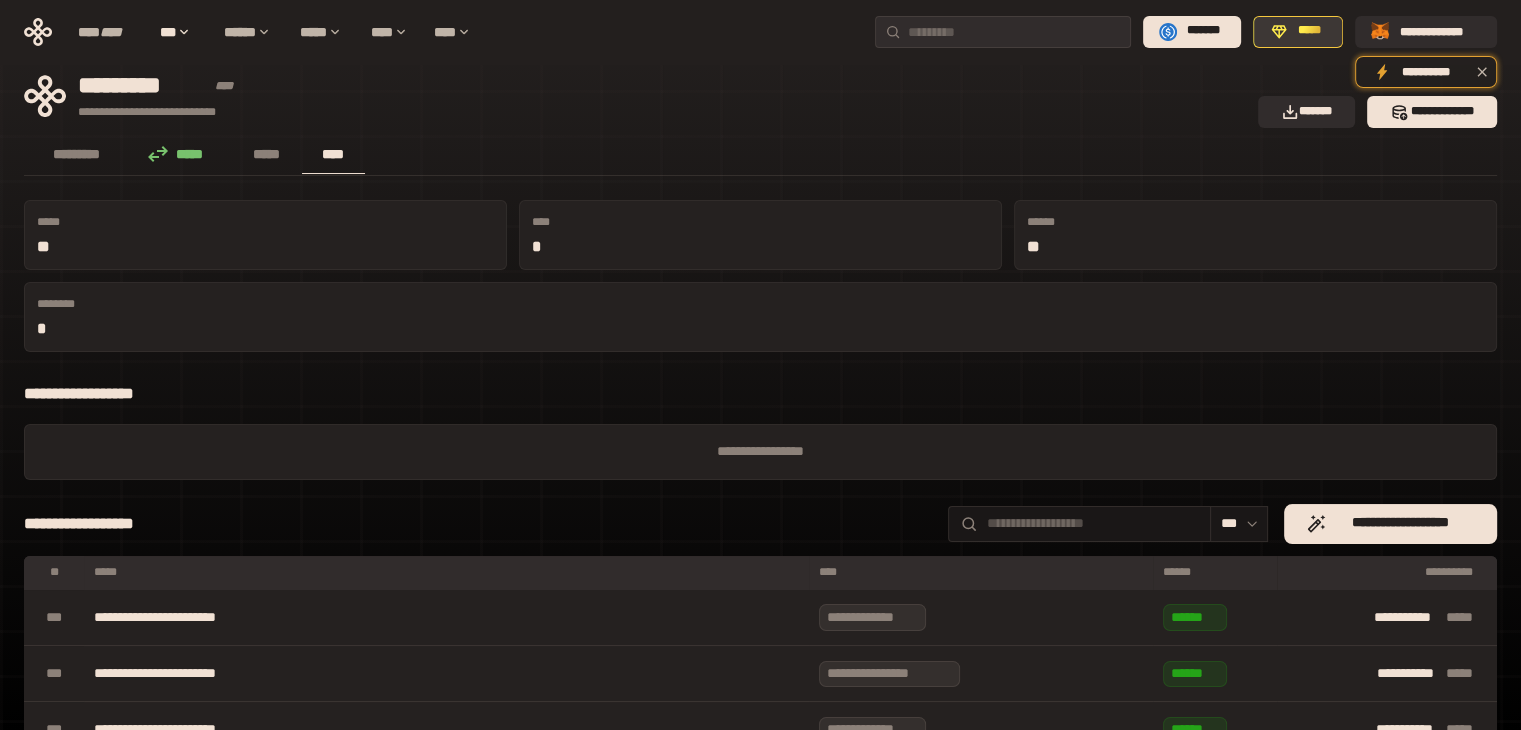 click 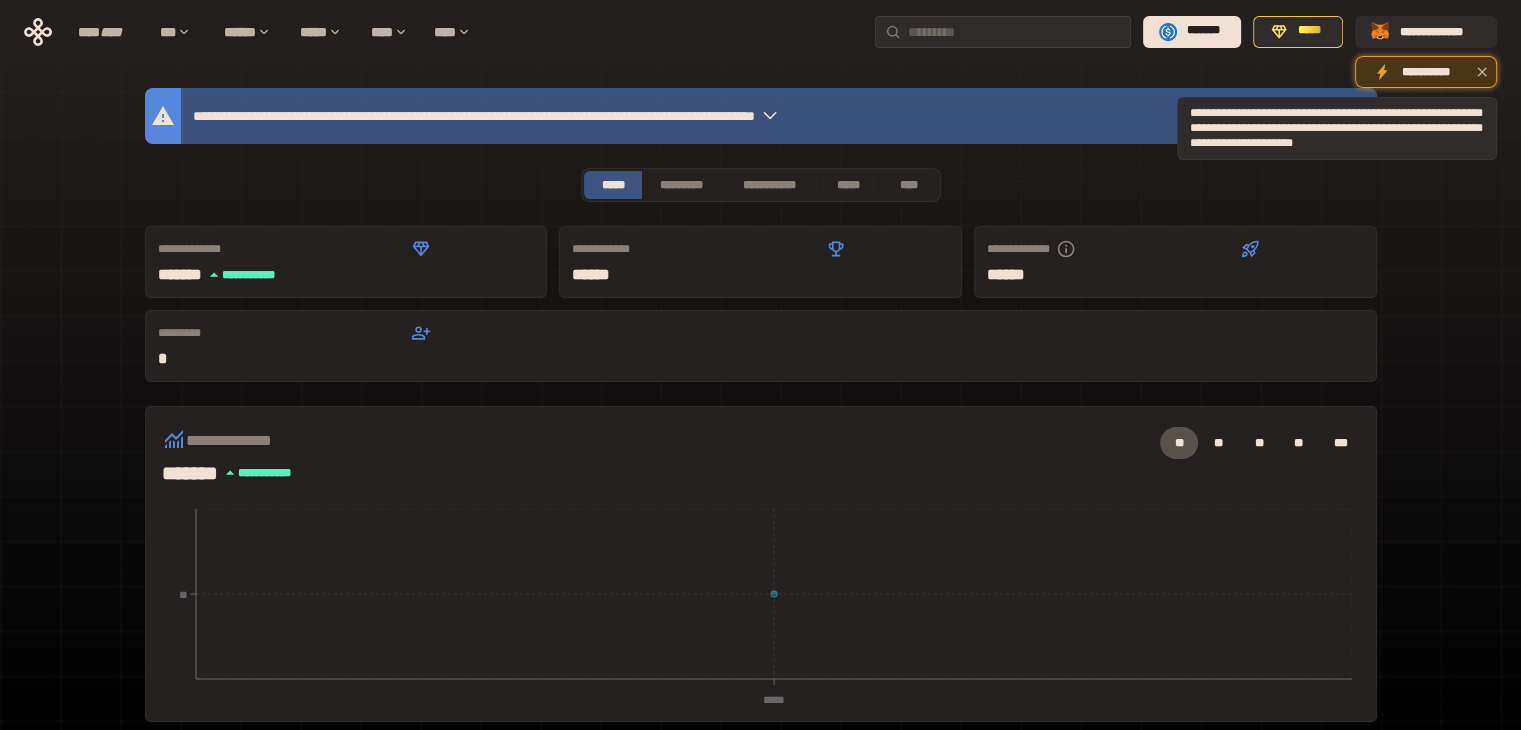 click on "**********" at bounding box center (1426, 72) 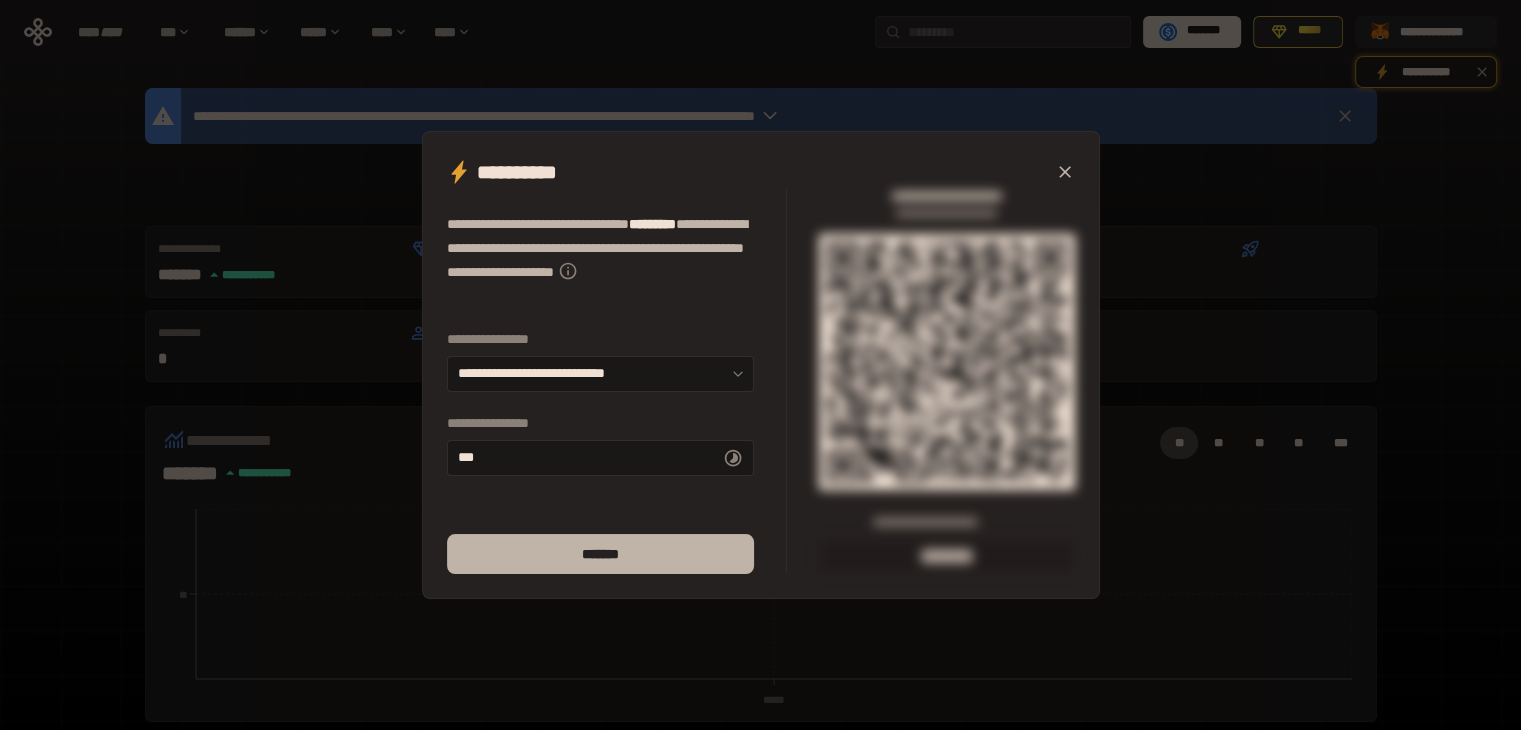 click on "*******" at bounding box center (600, 554) 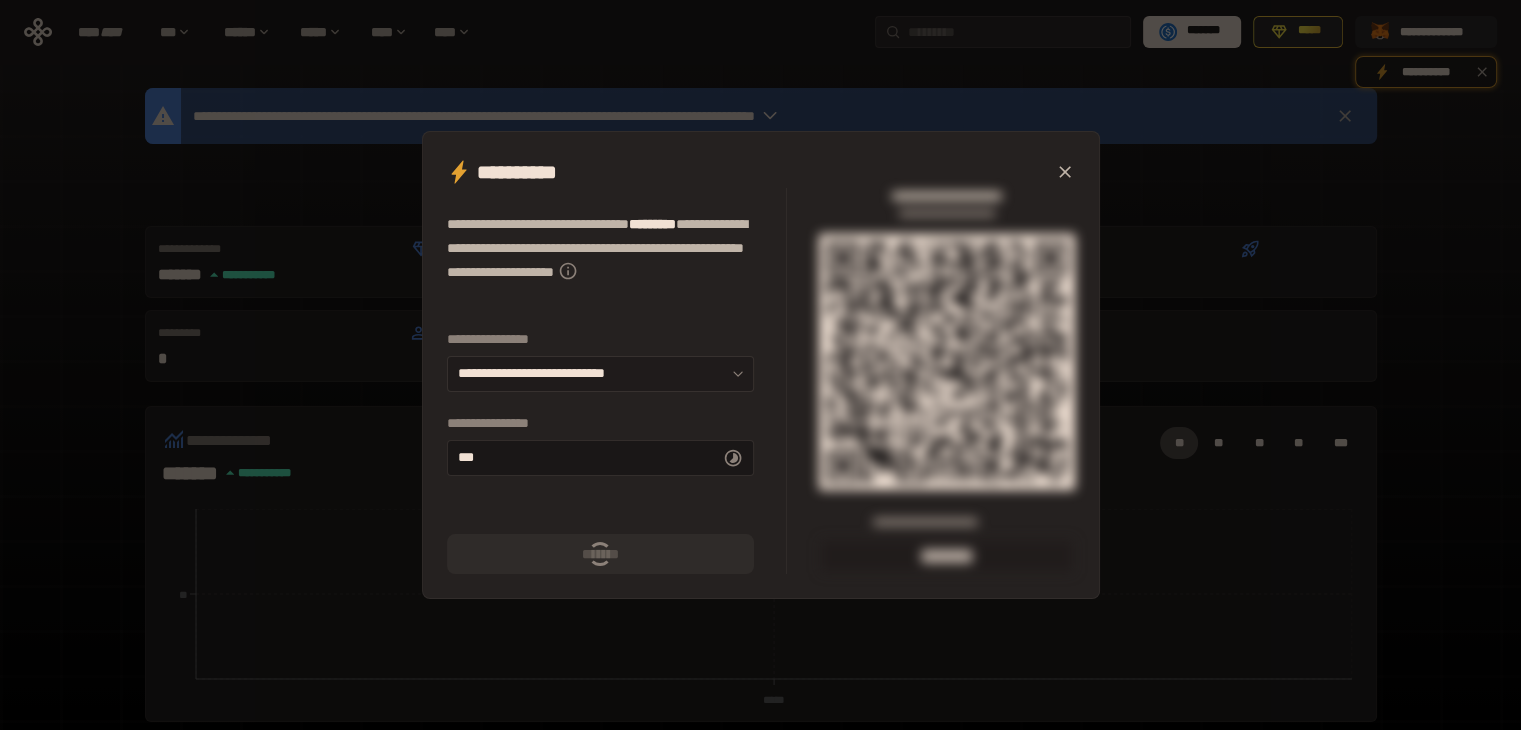 click on "**********" at bounding box center (600, 374) 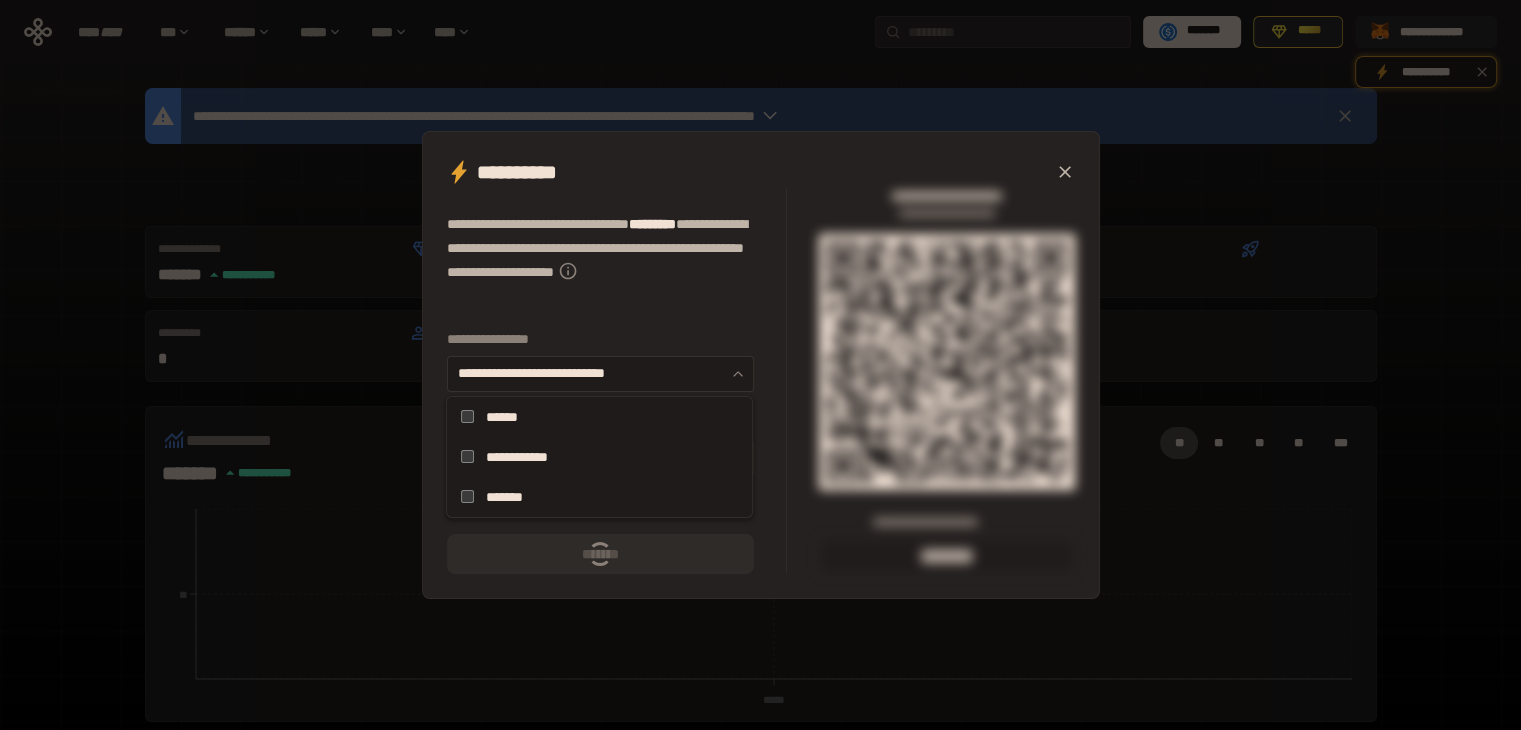 click on "**********" at bounding box center (600, 374) 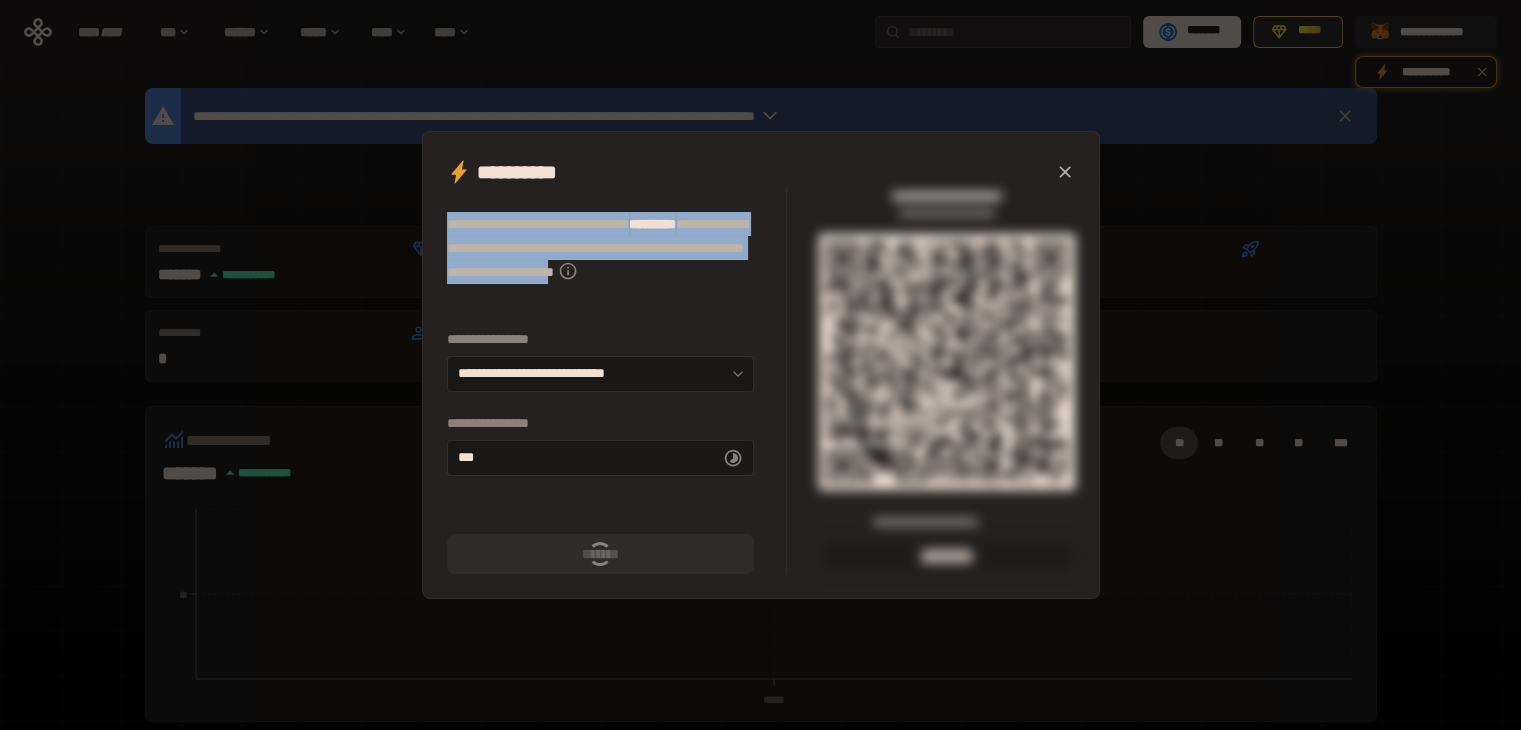 drag, startPoint x: 566, startPoint y: 301, endPoint x: 431, endPoint y: 214, distance: 160.6051 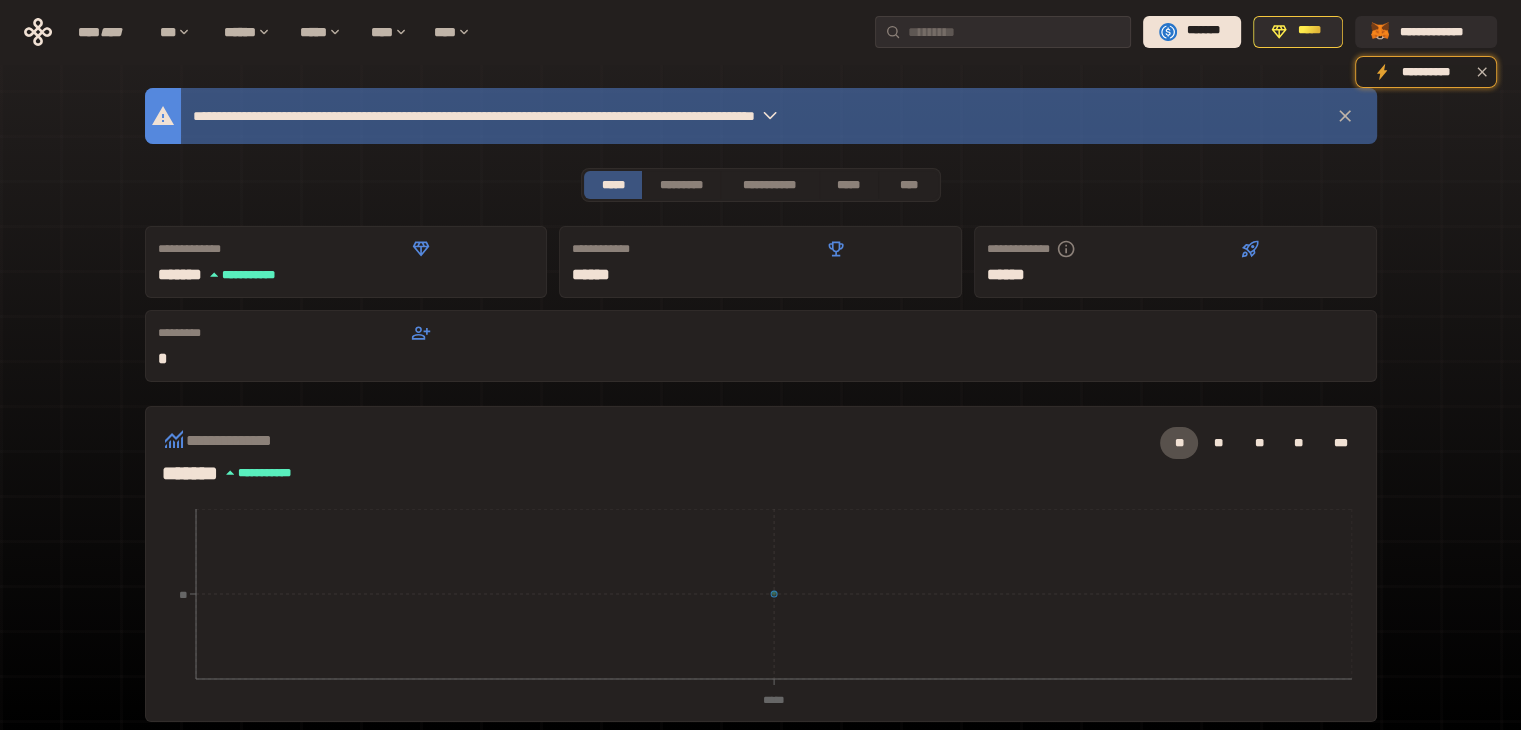 click on "**********" at bounding box center (761, 116) 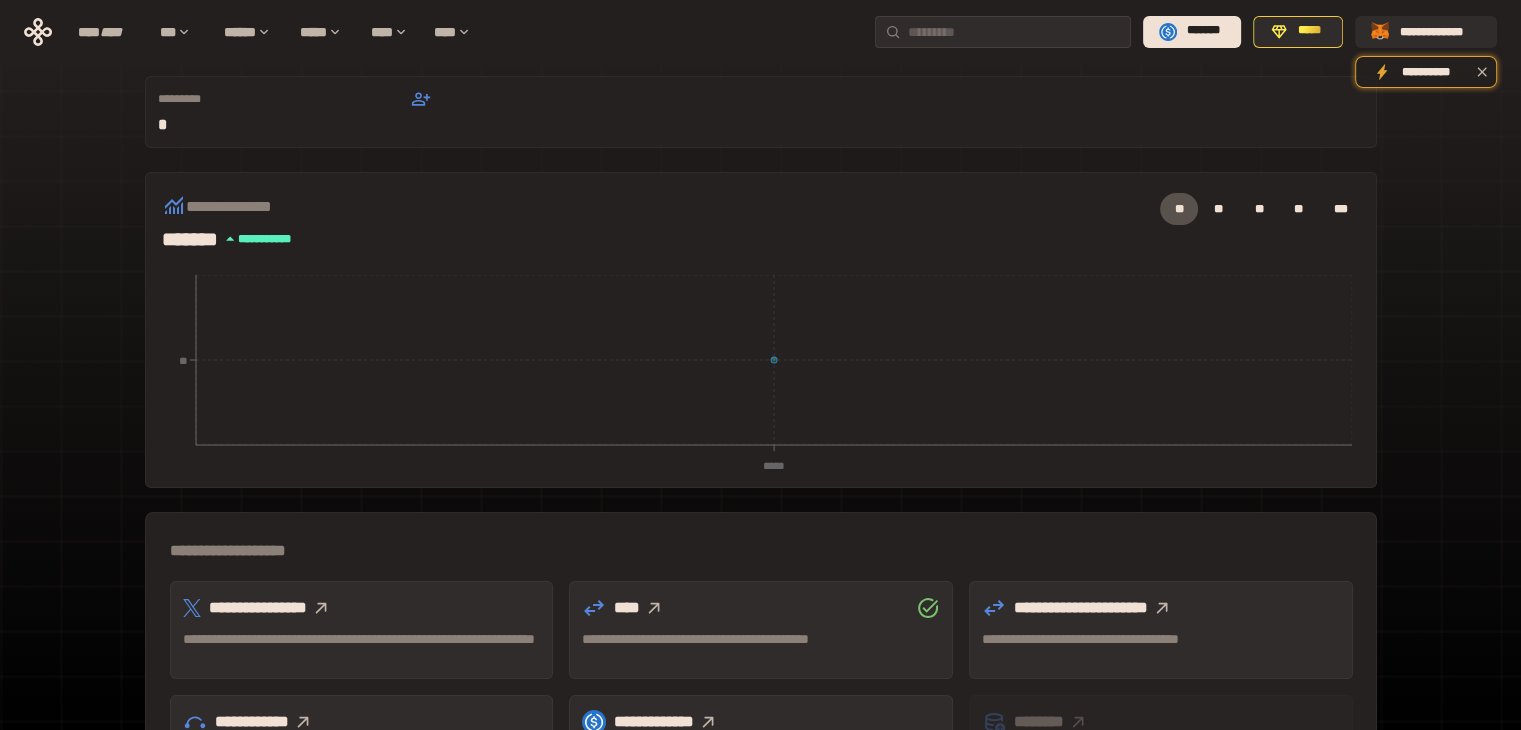 scroll, scrollTop: 555, scrollLeft: 0, axis: vertical 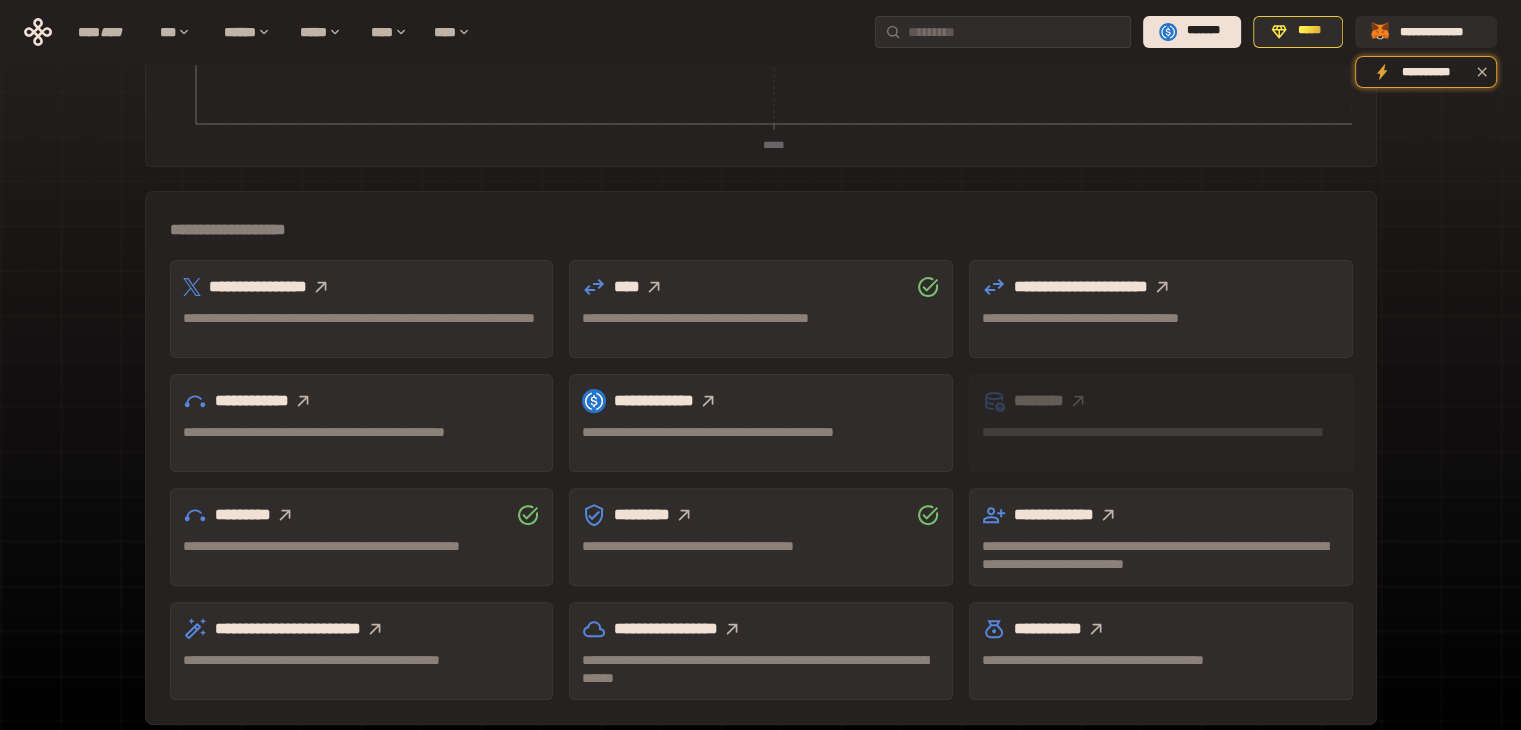 click on "**********" at bounding box center (362, 327) 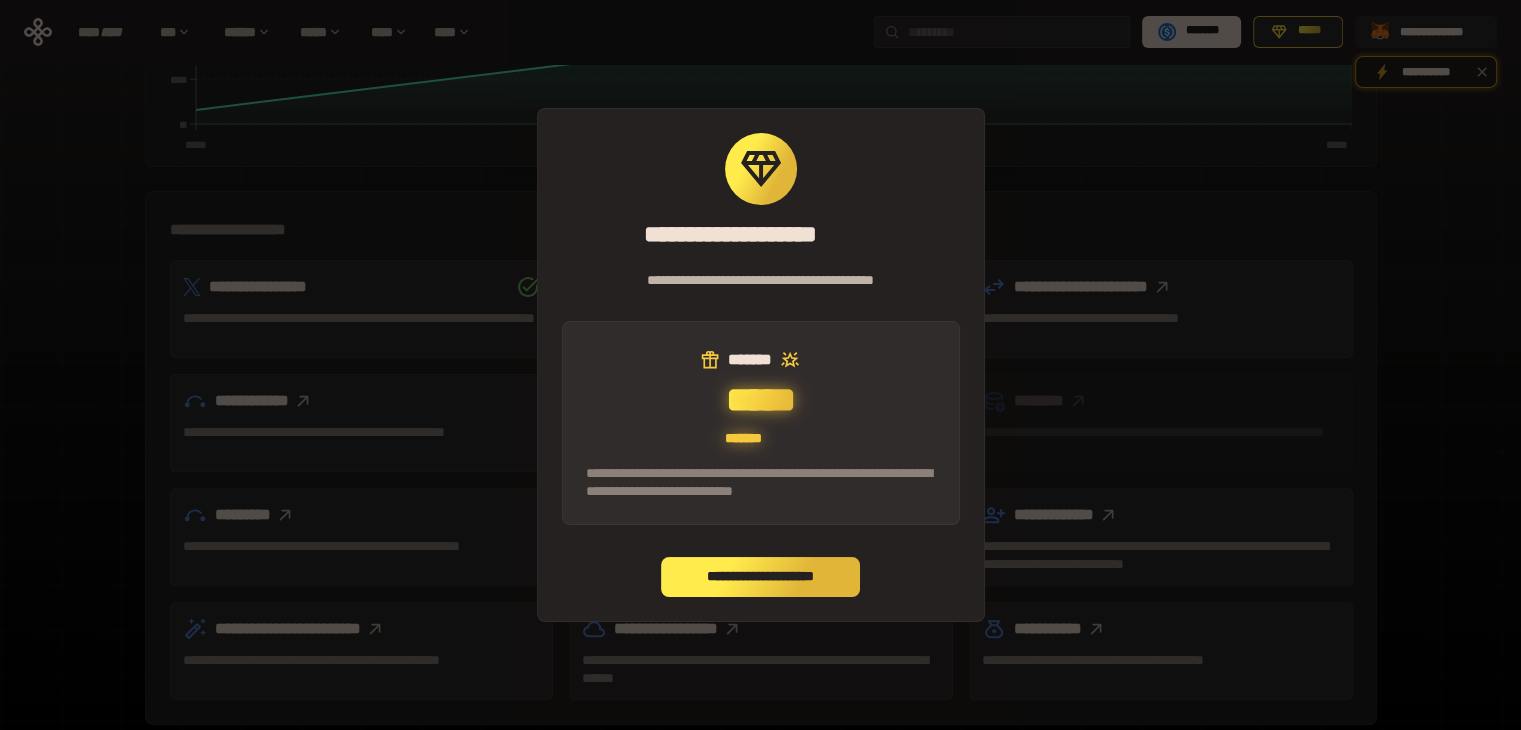 click on "**********" at bounding box center [761, 577] 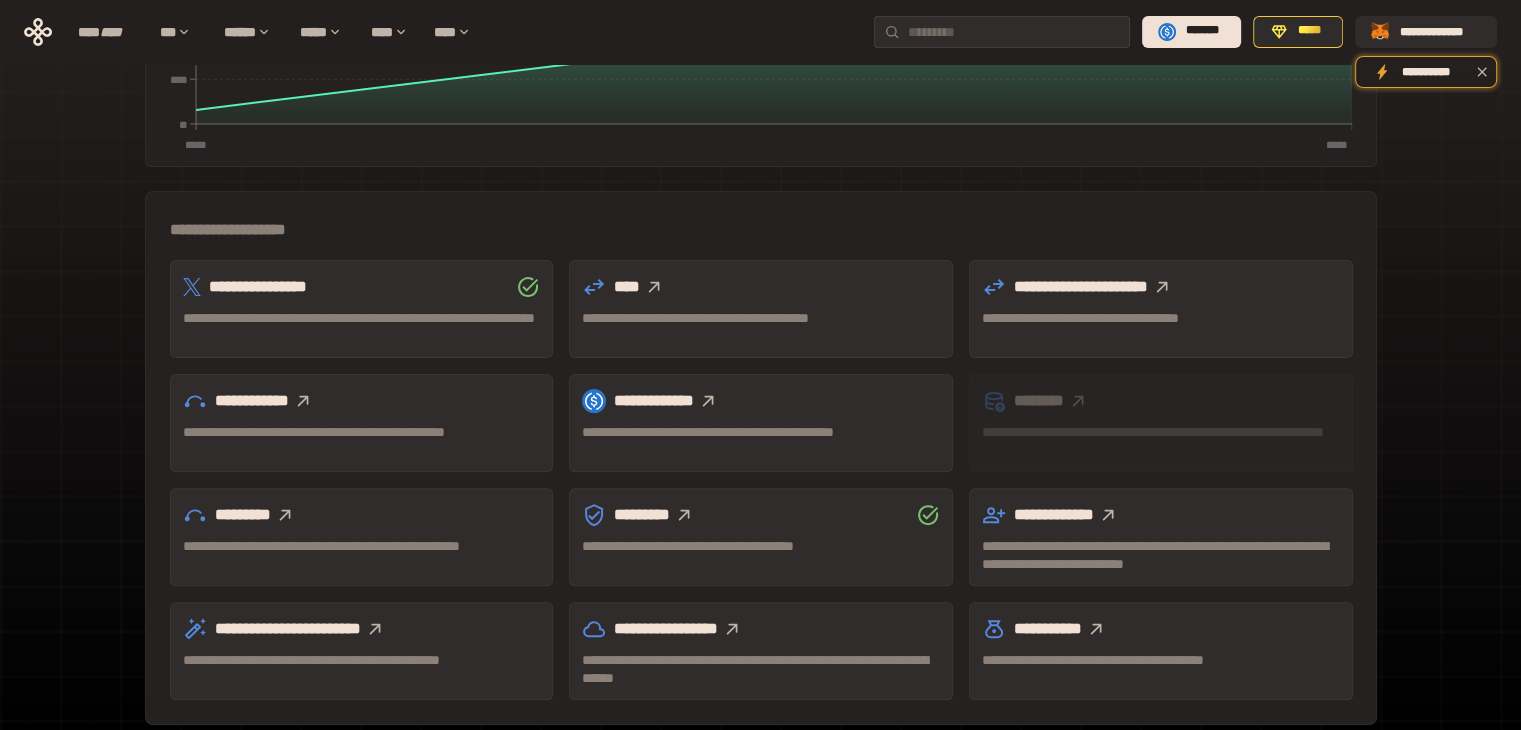 click on "**********" at bounding box center [1161, 287] 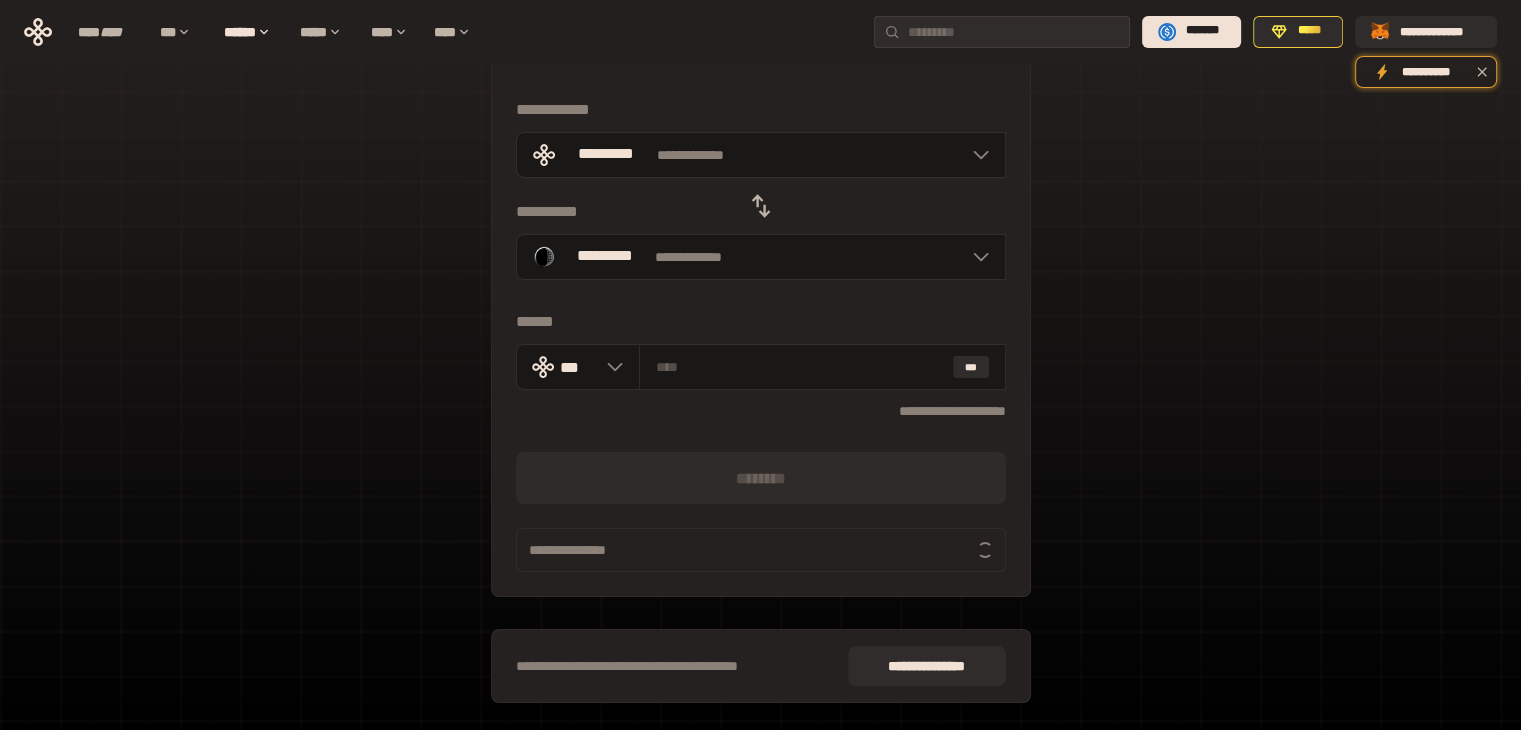 scroll, scrollTop: 0, scrollLeft: 0, axis: both 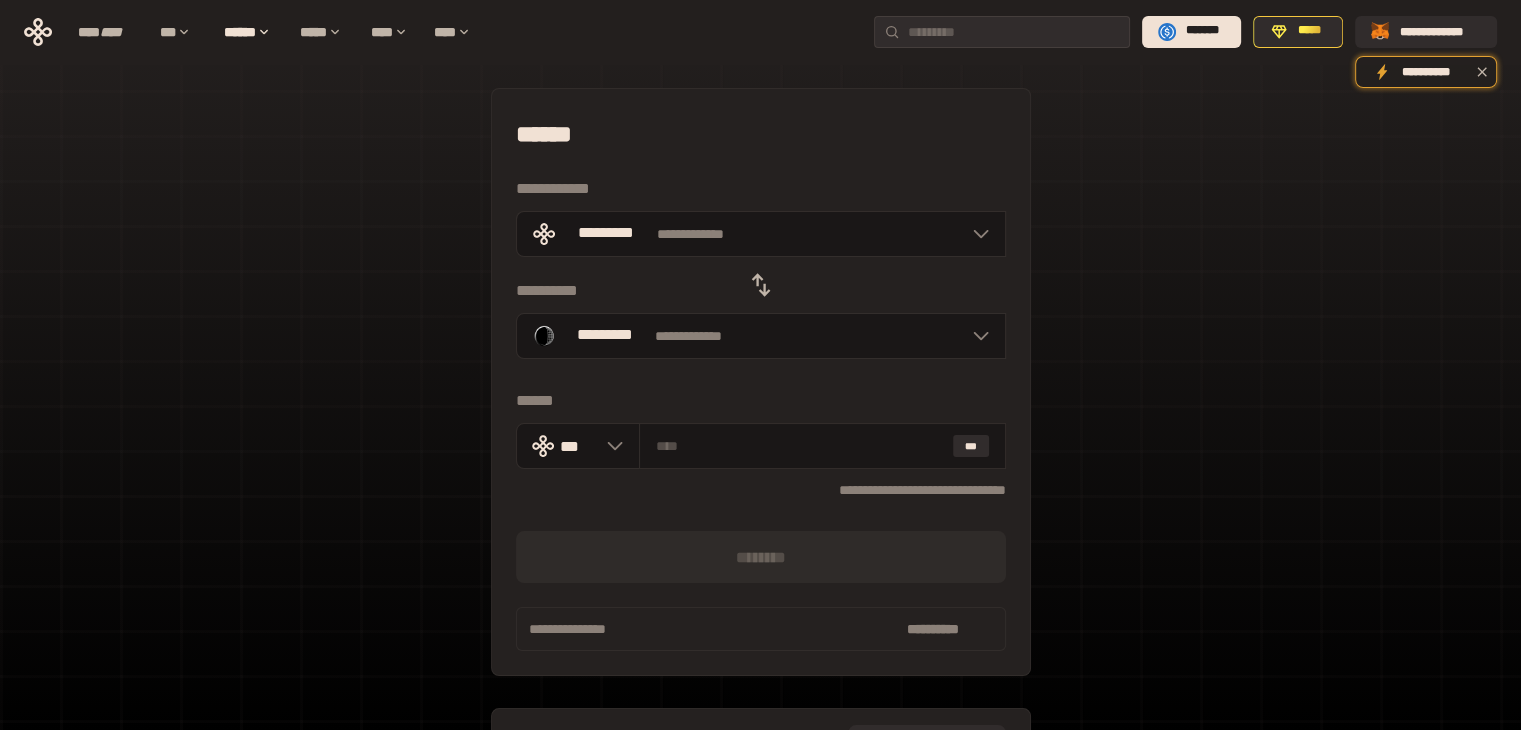 click 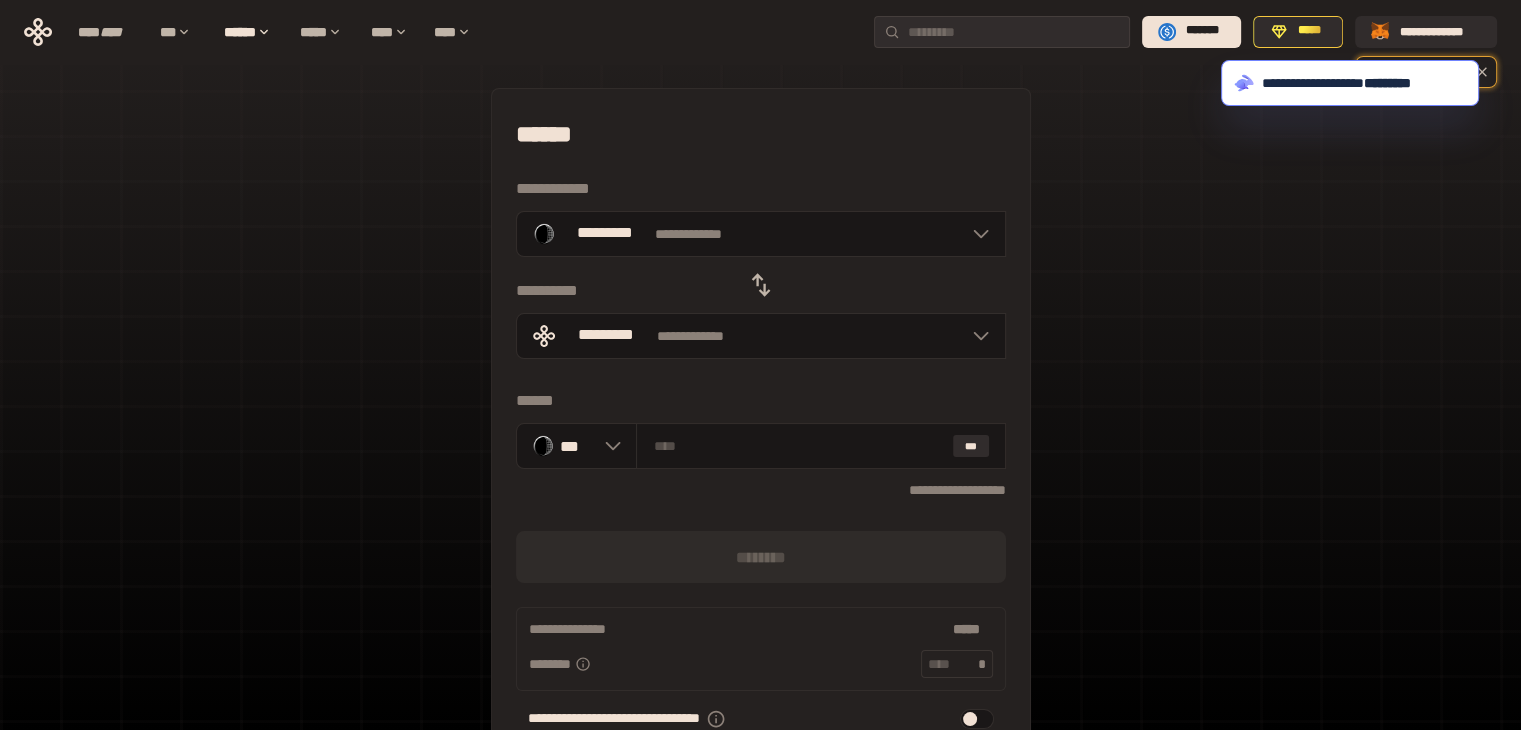 click 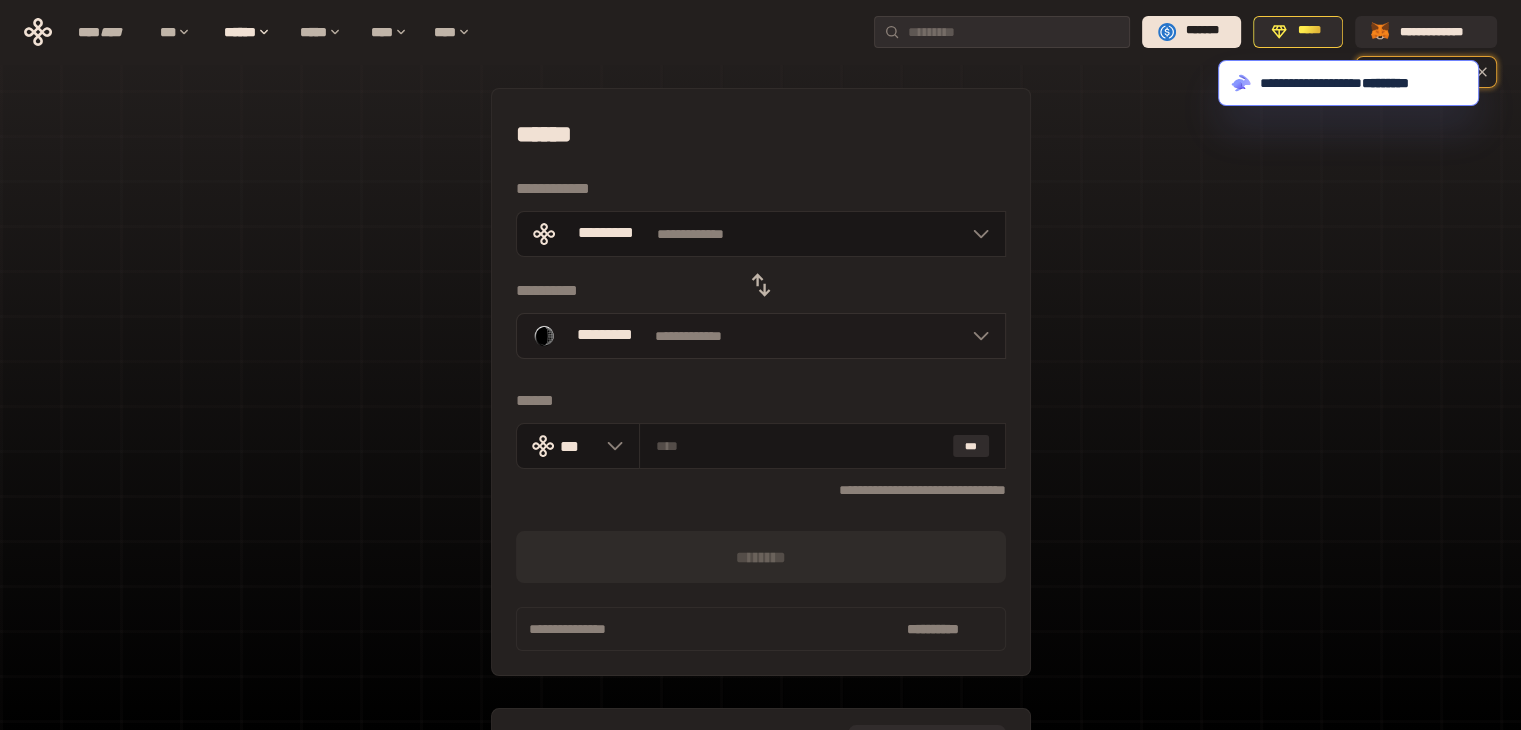 click on "**********" at bounding box center [761, 336] 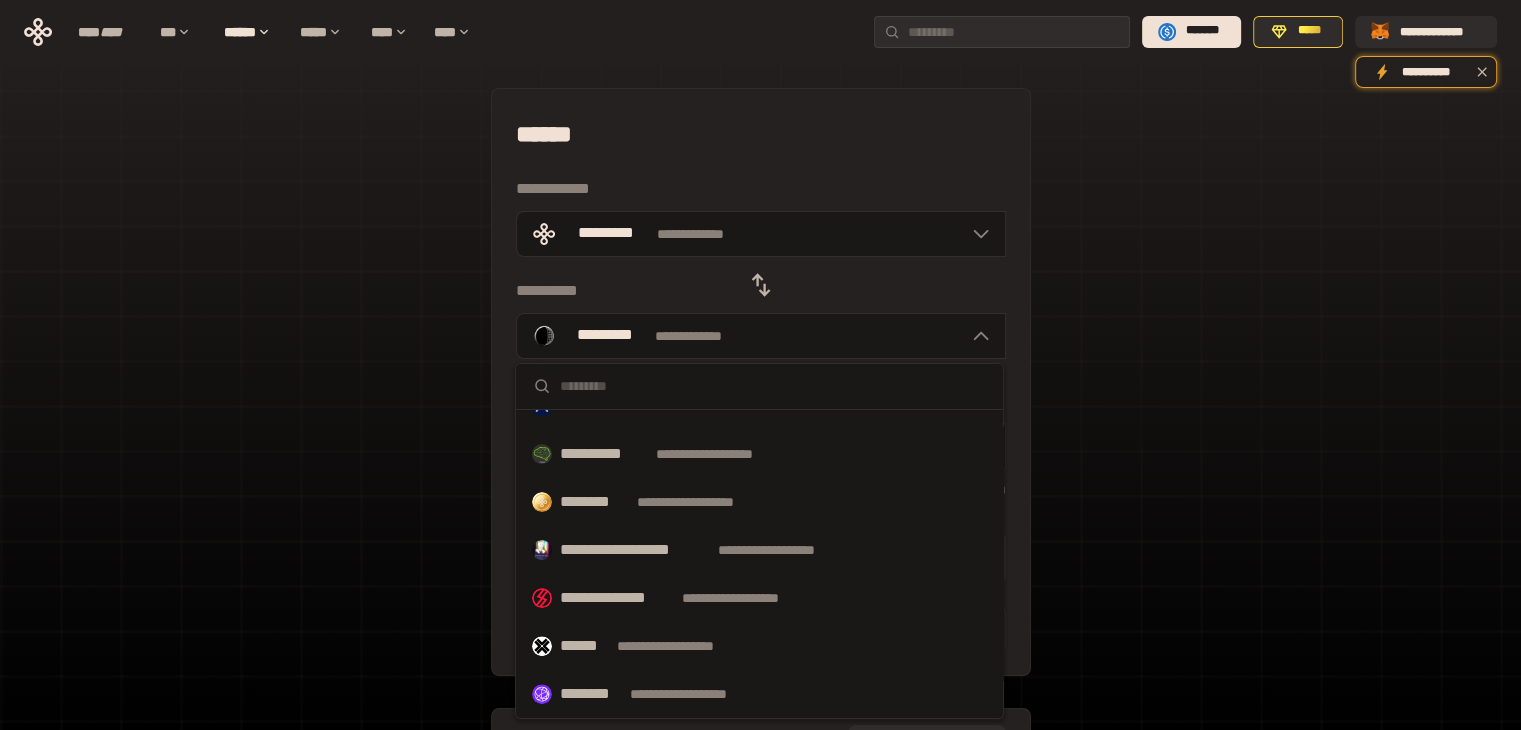 scroll, scrollTop: 600, scrollLeft: 0, axis: vertical 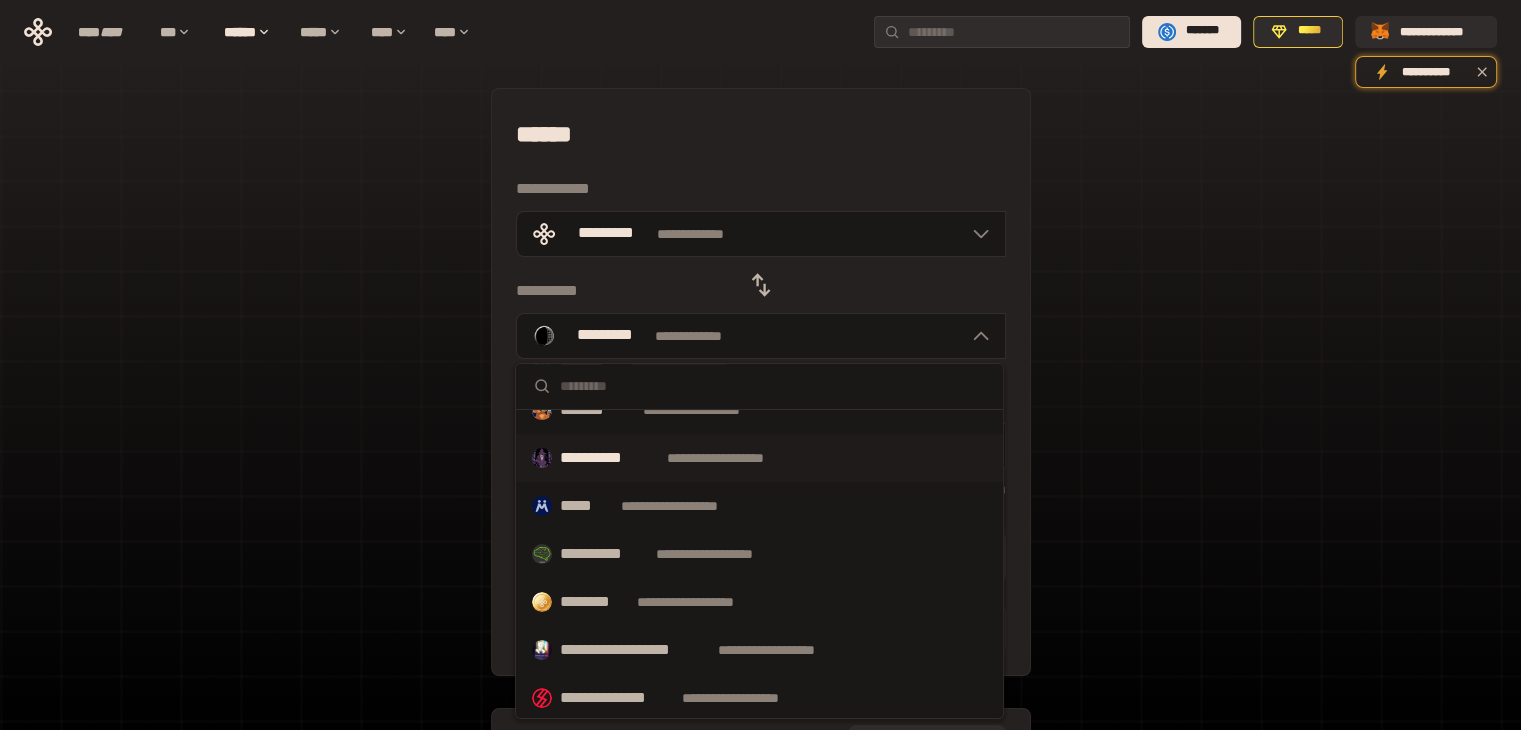 click on "**********" at bounding box center (759, 458) 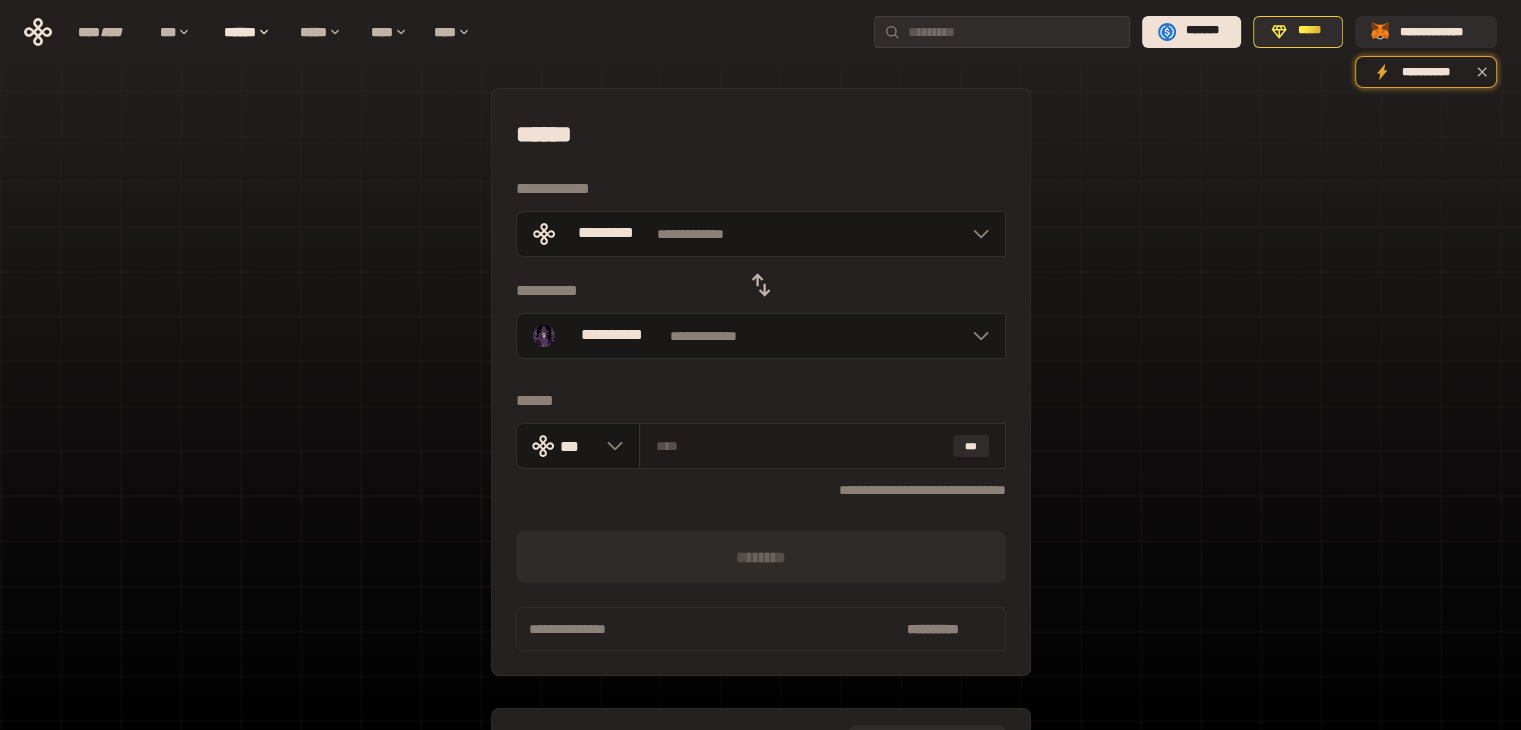 click on "***" at bounding box center [822, 446] 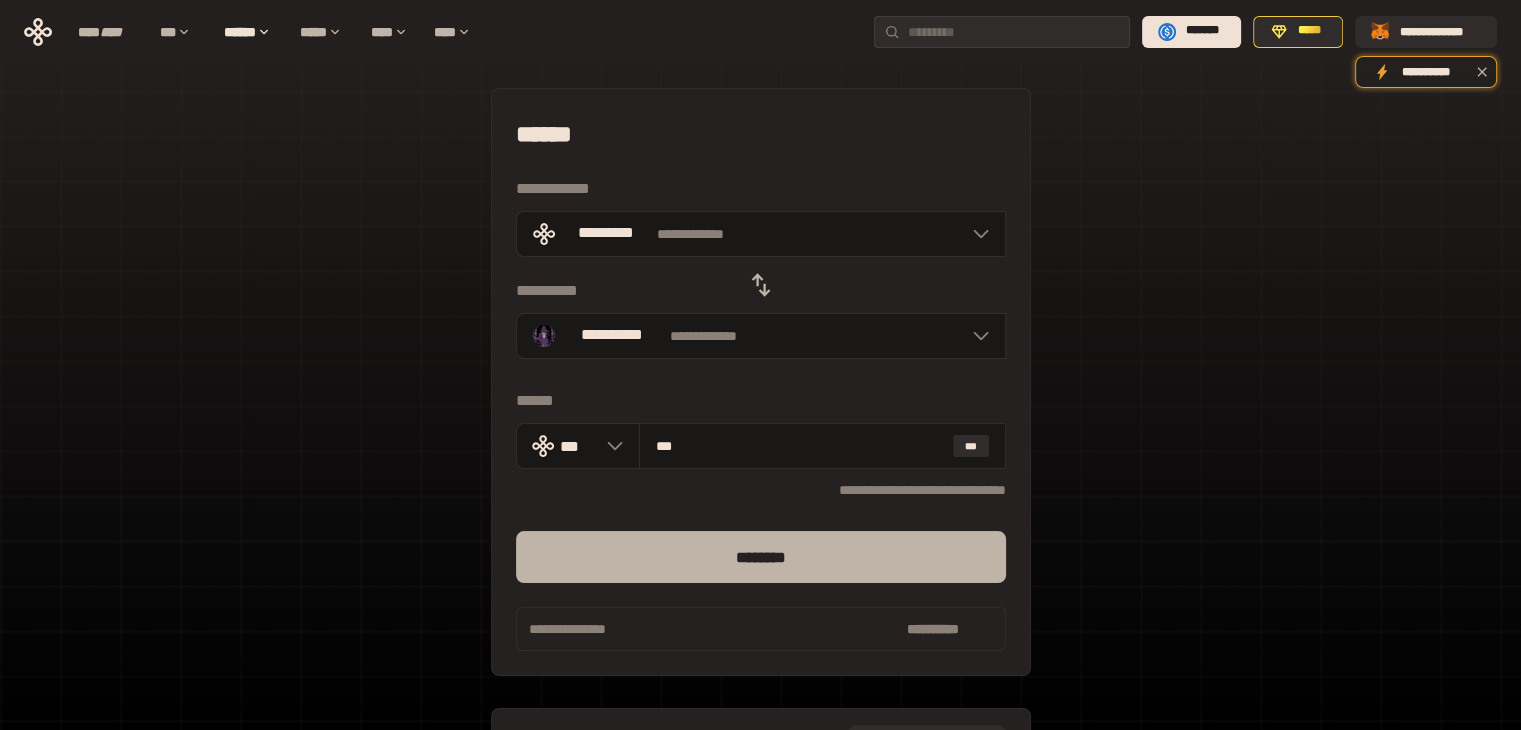 type on "***" 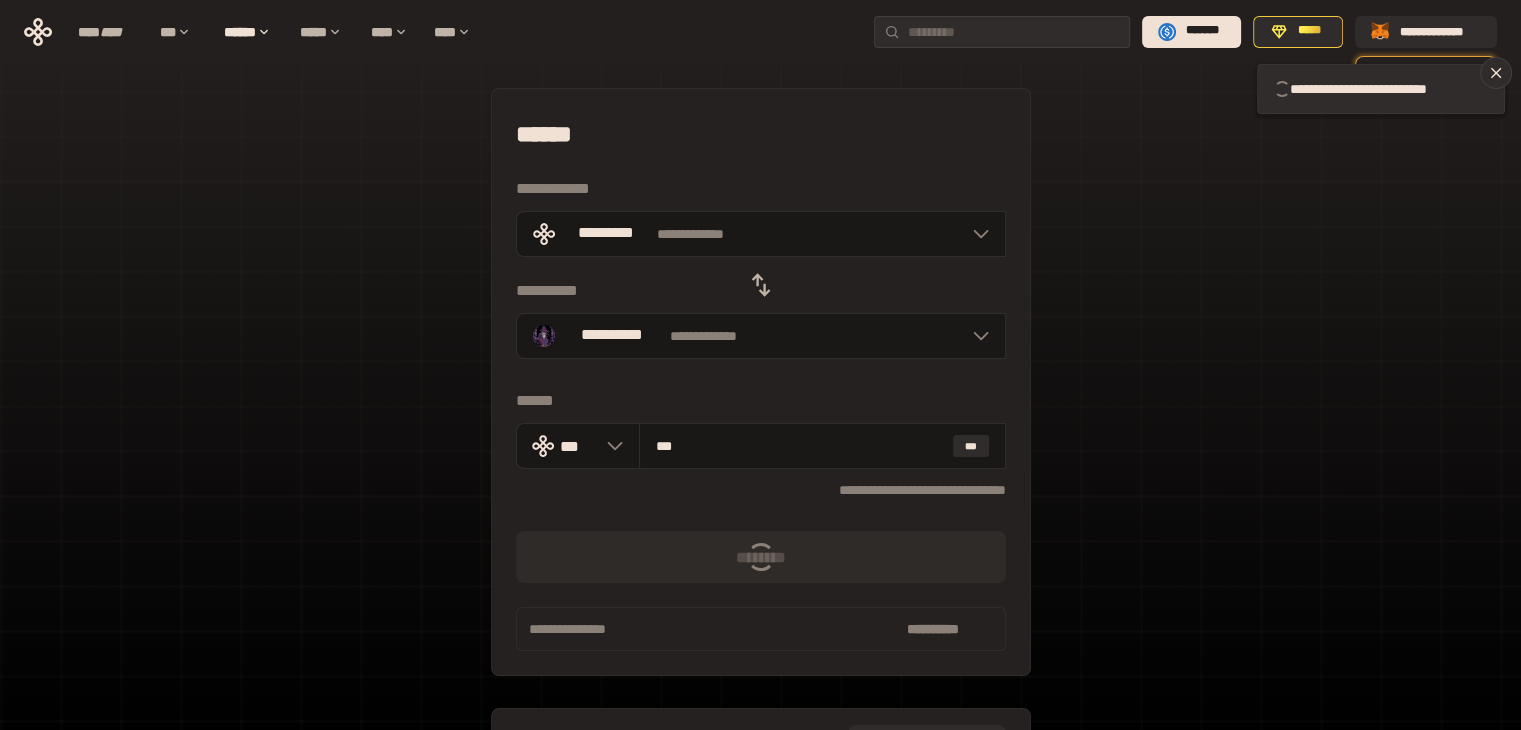 type 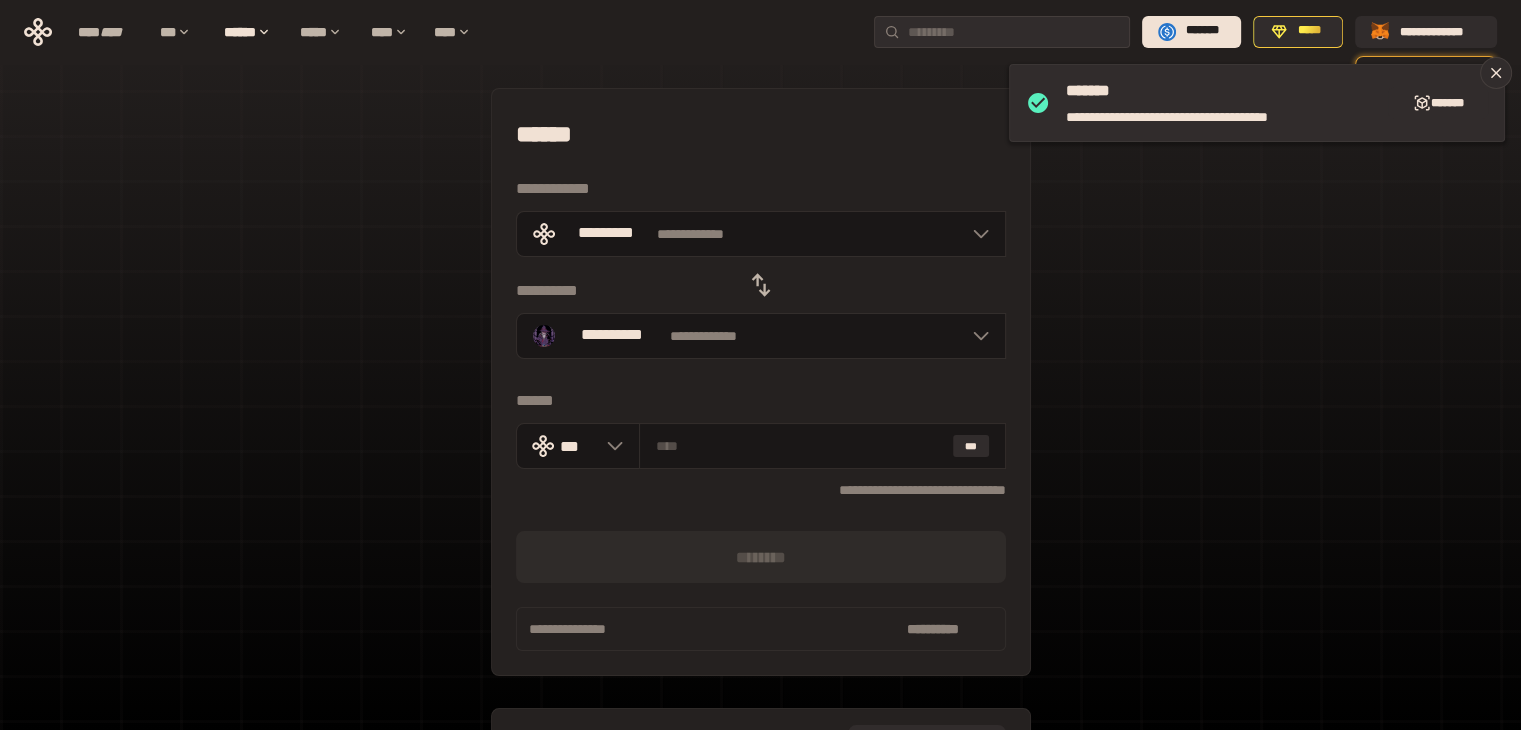 click on "[NUMBER] [STREET] [CITY] [STATE] [ZIP] [COUNTRY] [ADDRESS] [CITY] [STATE] [ZIP] [COUNTRY] [ADDRESS] [CITY] [STATE] [ZIP] [COUNTRY] [ADDRESS] [CITY] [STATE] [ZIP] [COUNTRY]" at bounding box center (760, 445) 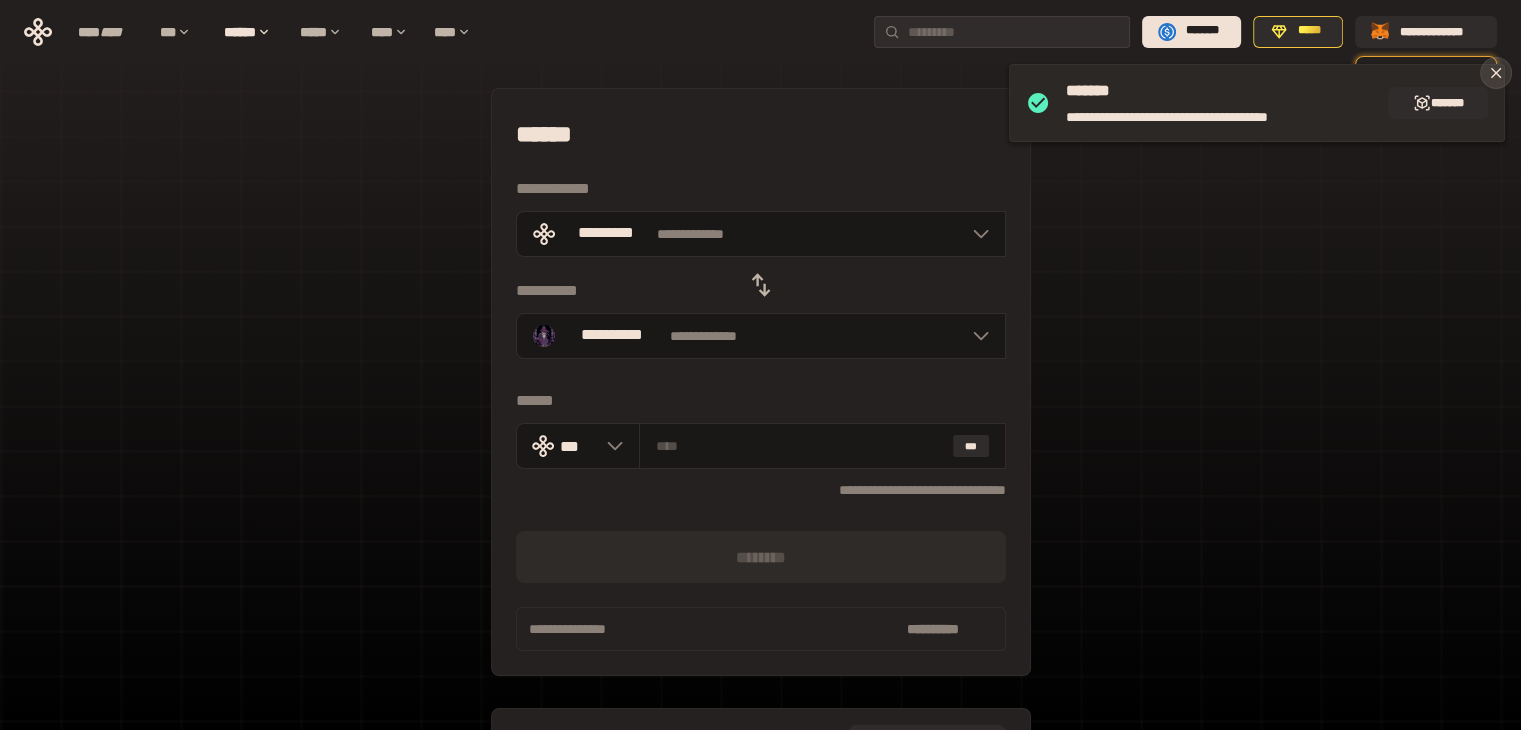 click 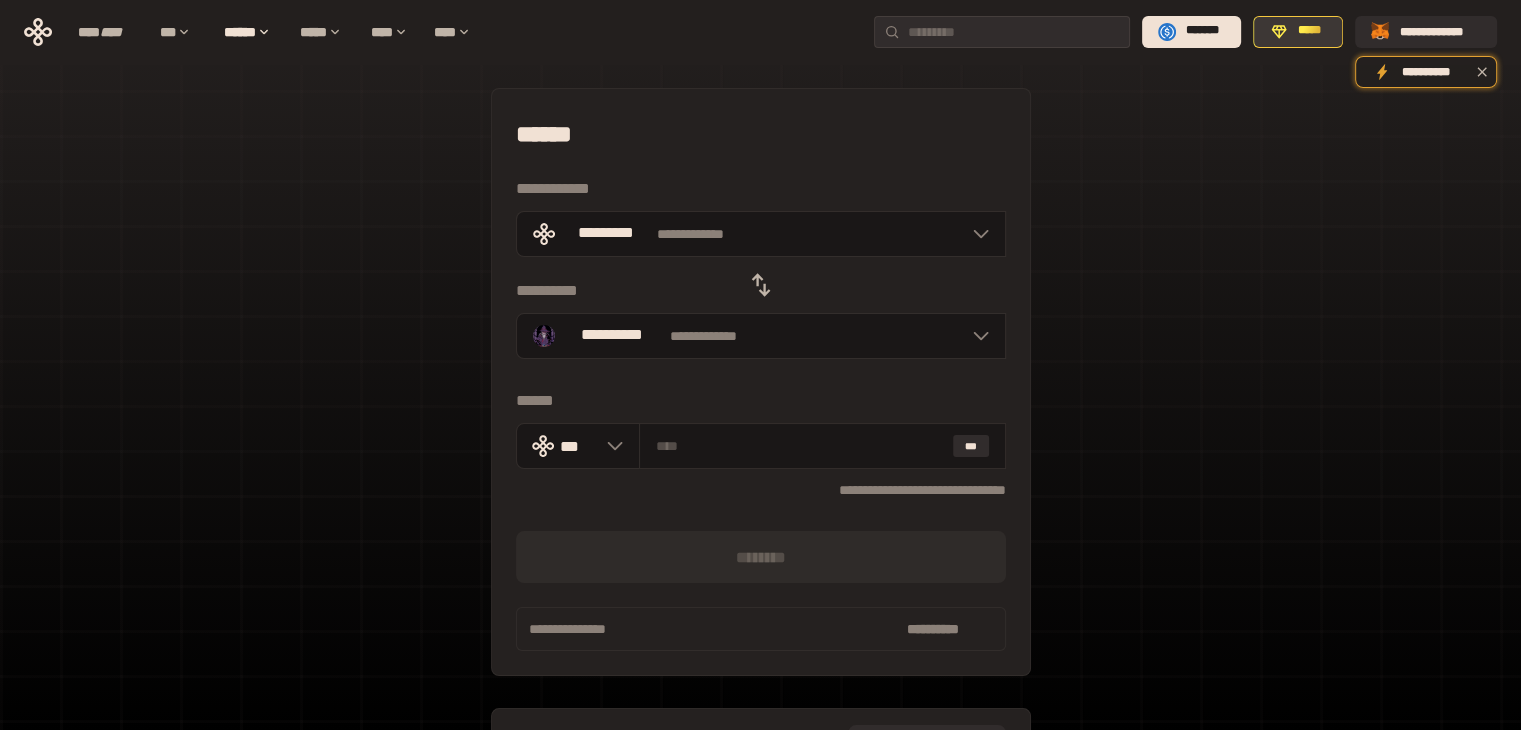 click on "*****" at bounding box center (1309, 31) 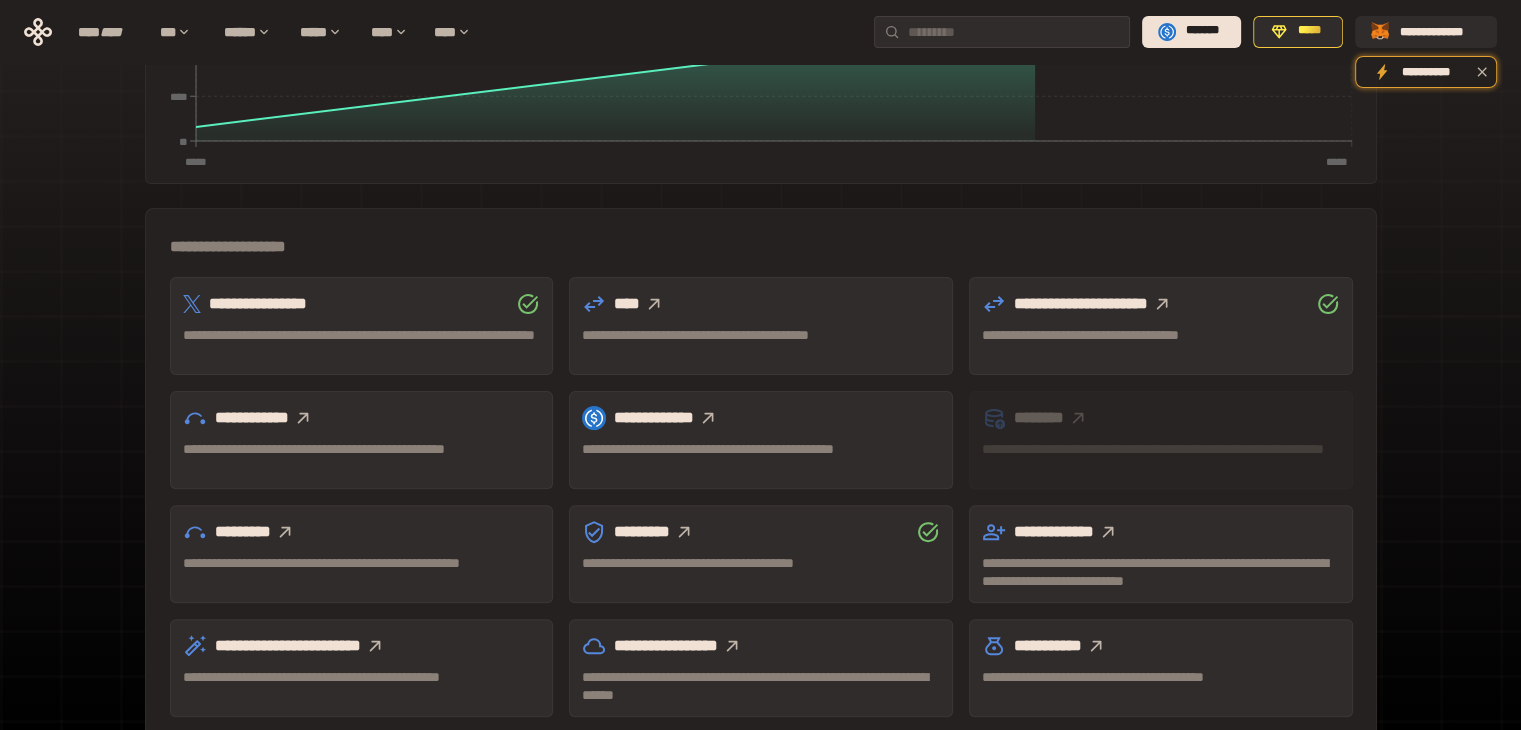 scroll, scrollTop: 555, scrollLeft: 0, axis: vertical 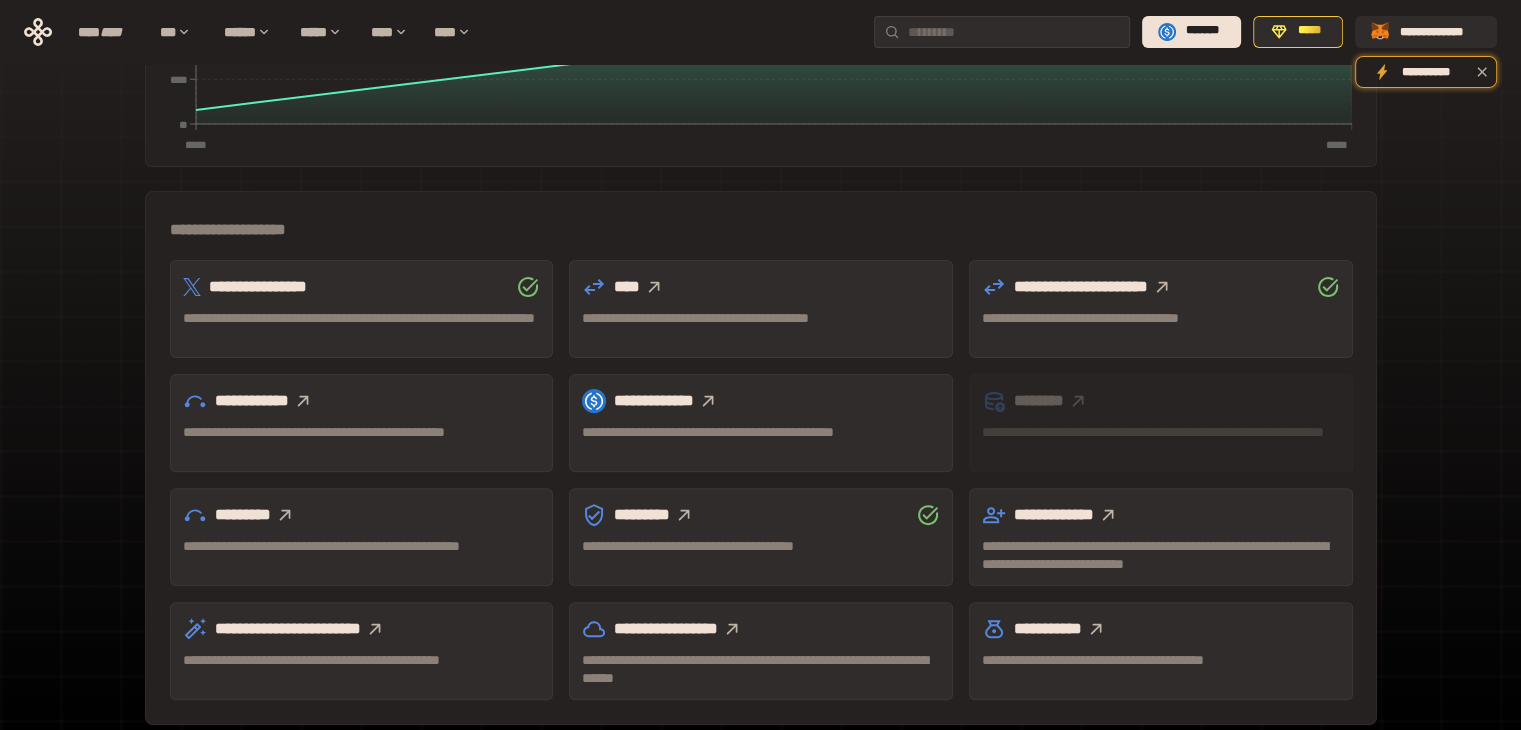 click 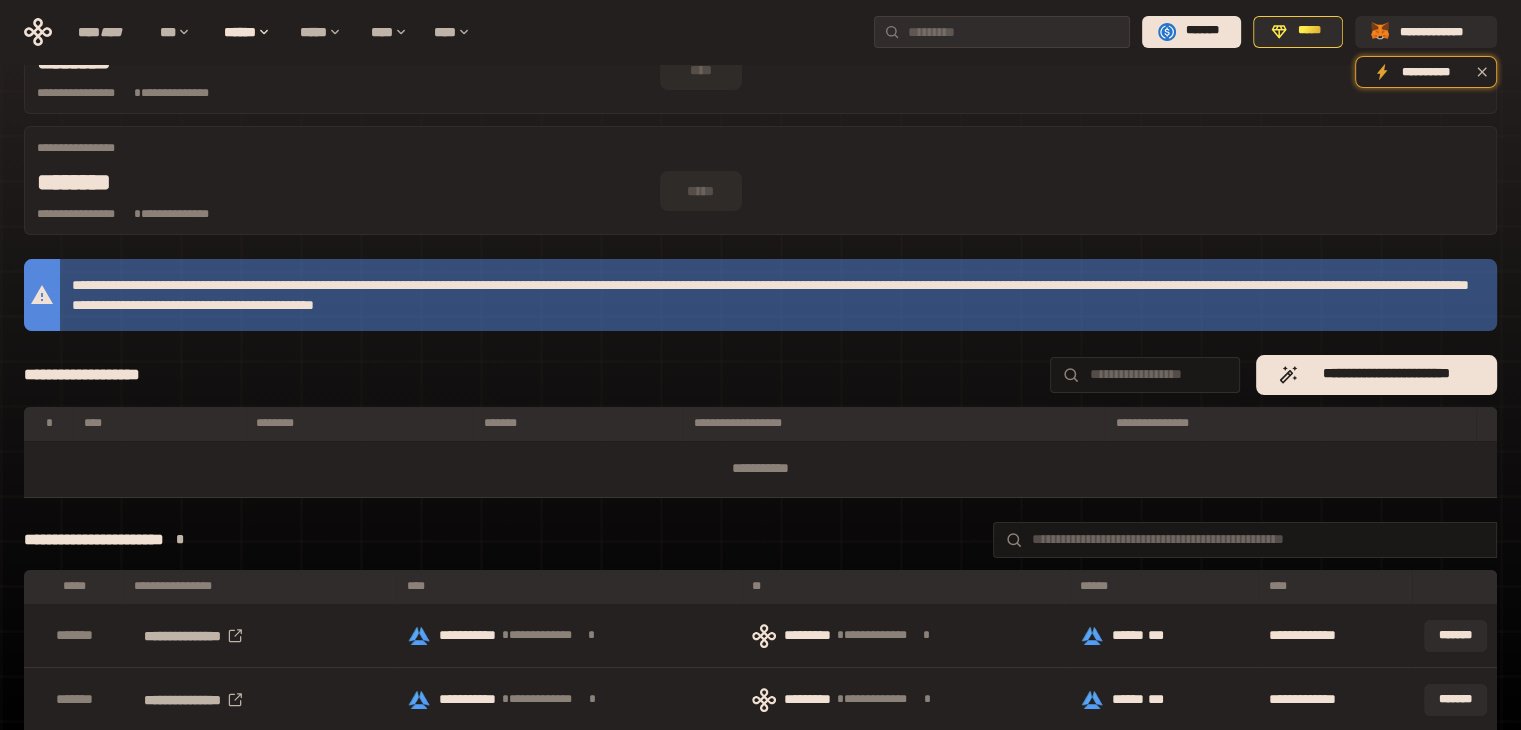 scroll, scrollTop: 0, scrollLeft: 0, axis: both 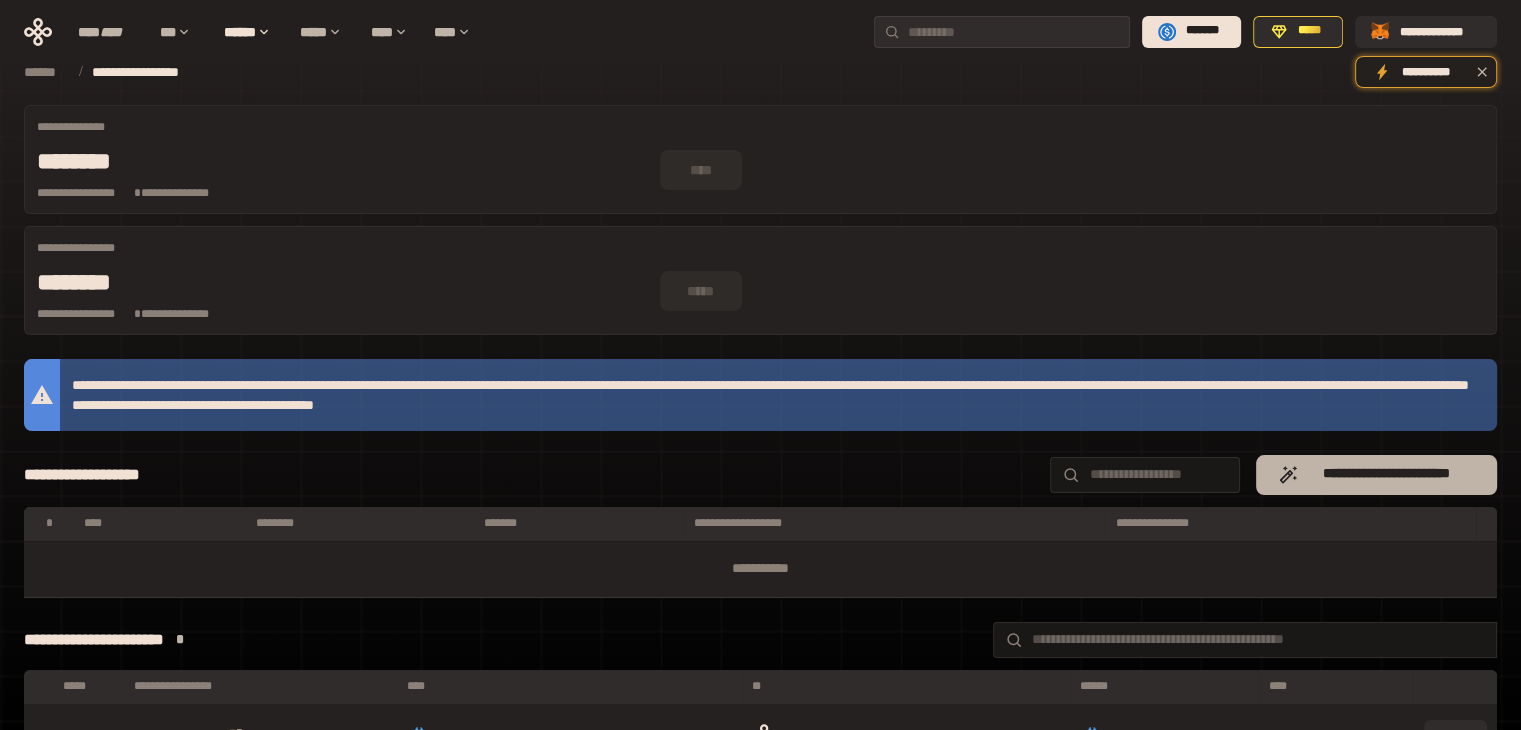click on "**********" at bounding box center [1376, 475] 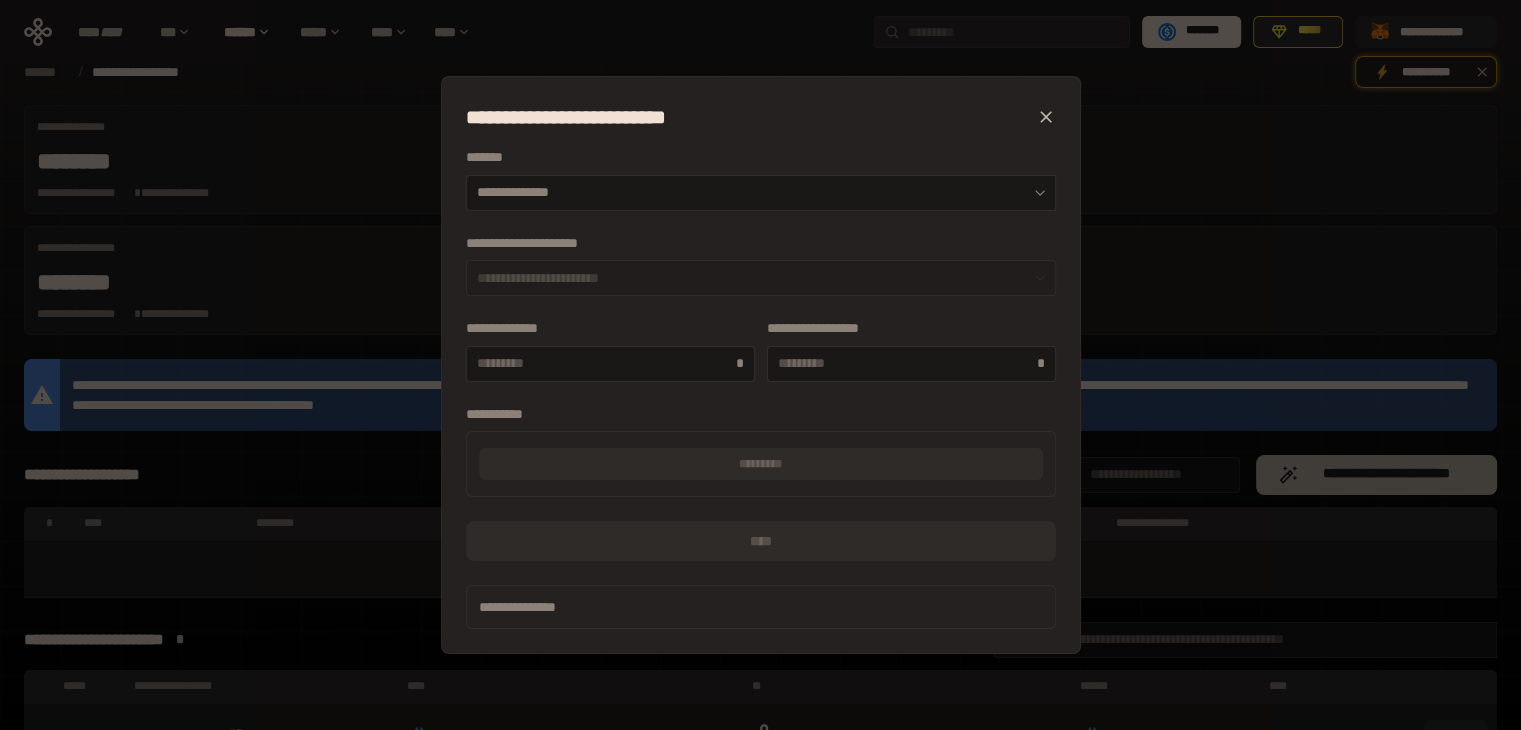 type on "****" 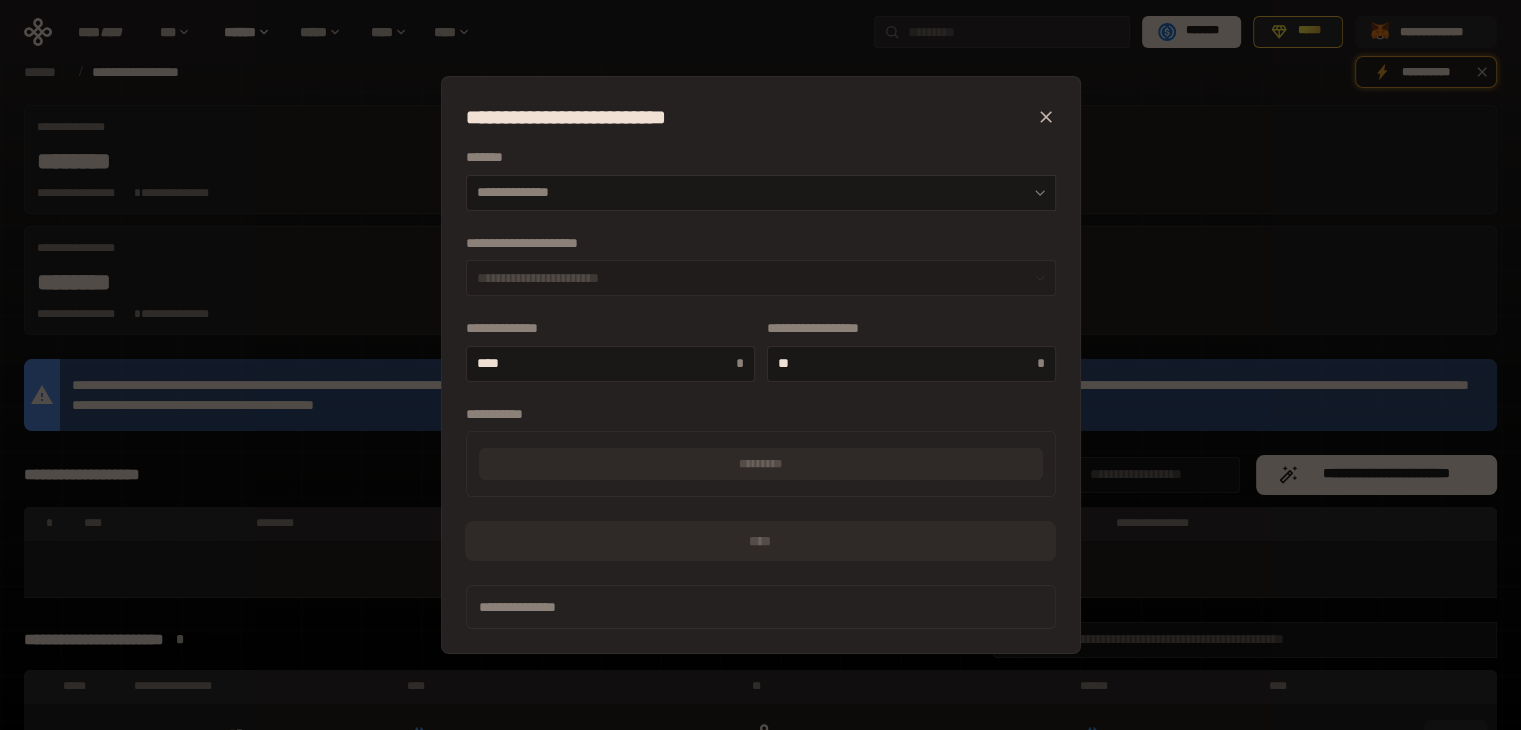 click on "[FIRST] [LAST] [ADDRESS] [CITY] [STATE] [ZIP] [COUNTRY] [PHONE] [EMAIL] [CREDIT CARD] [EXPIRY] [CVV]" at bounding box center (760, 365) 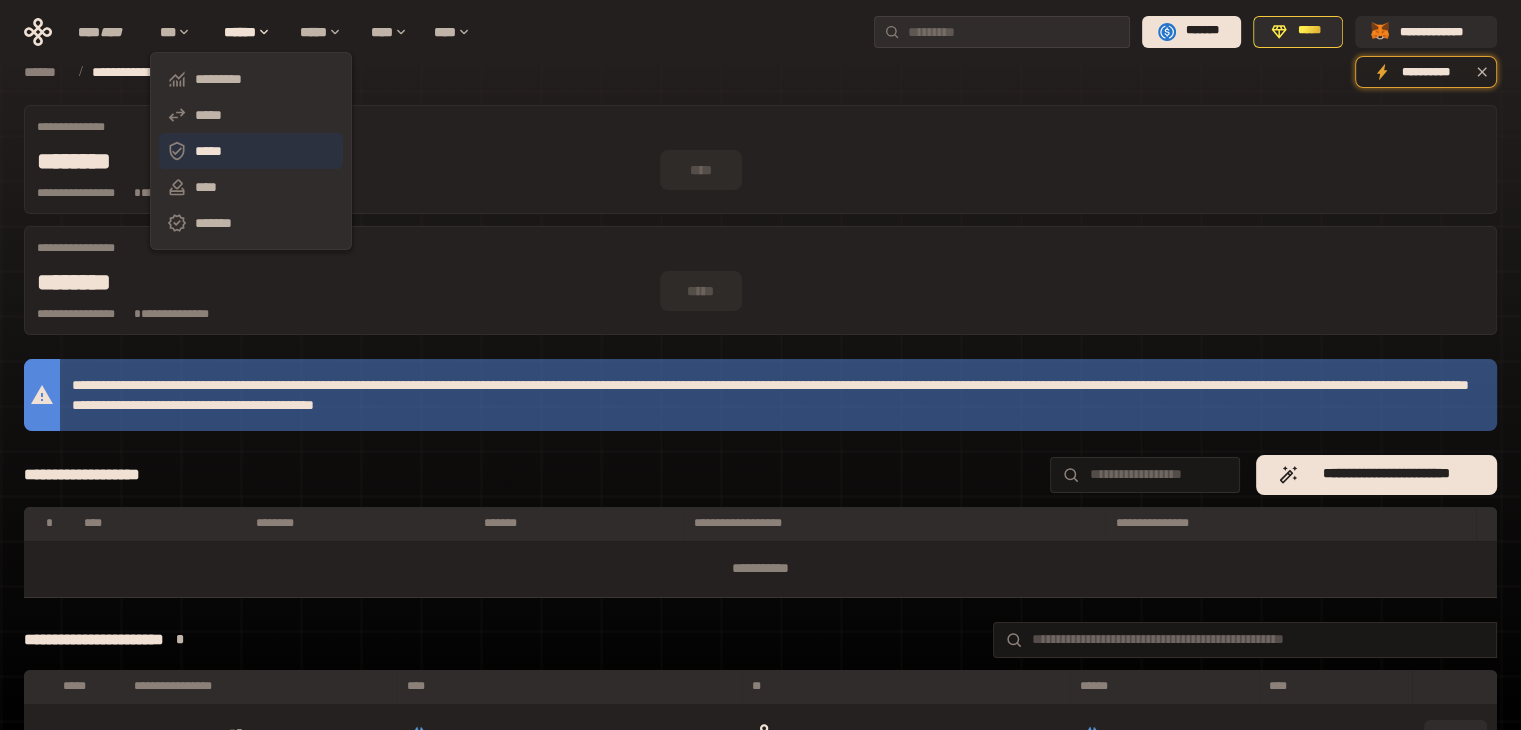 click on "*****" at bounding box center (251, 151) 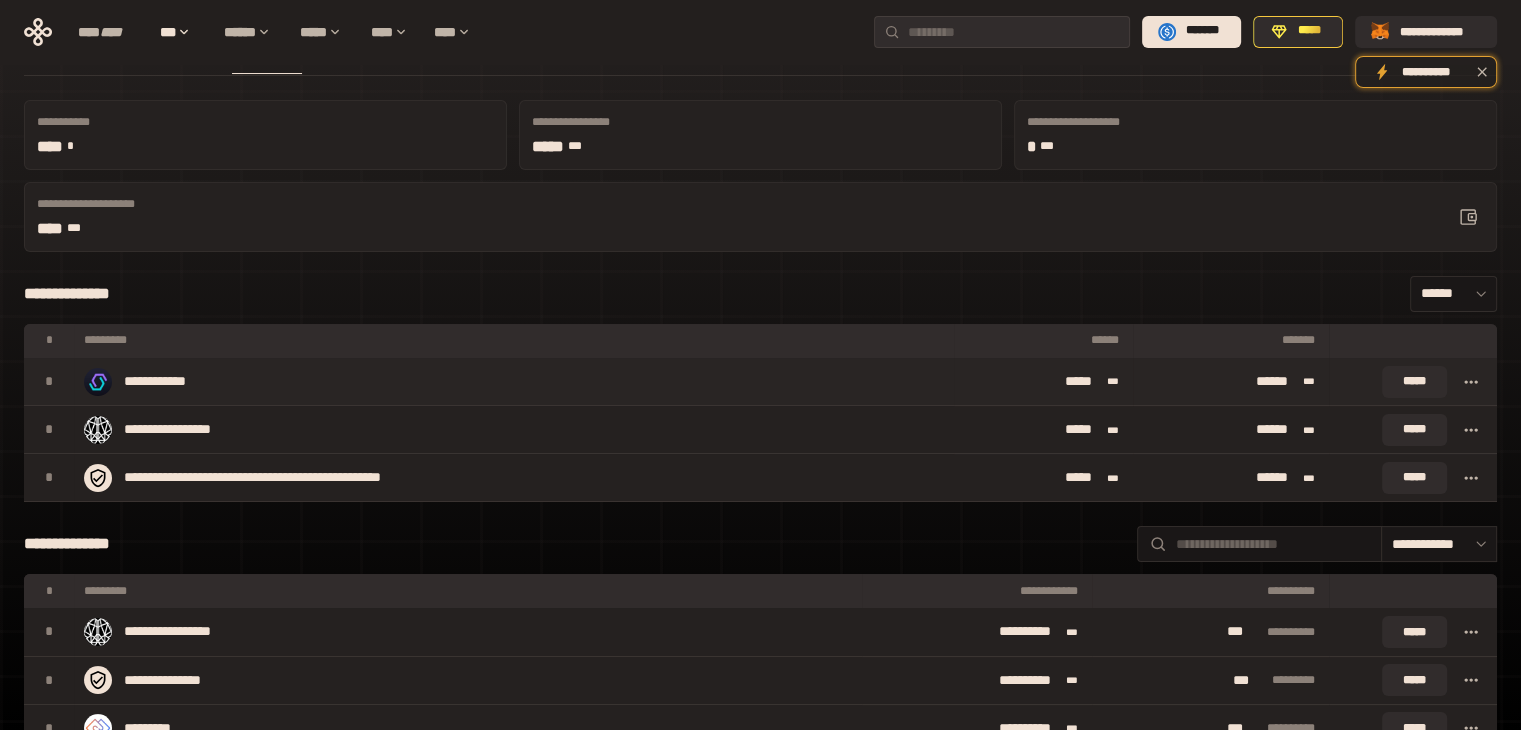 scroll, scrollTop: 0, scrollLeft: 0, axis: both 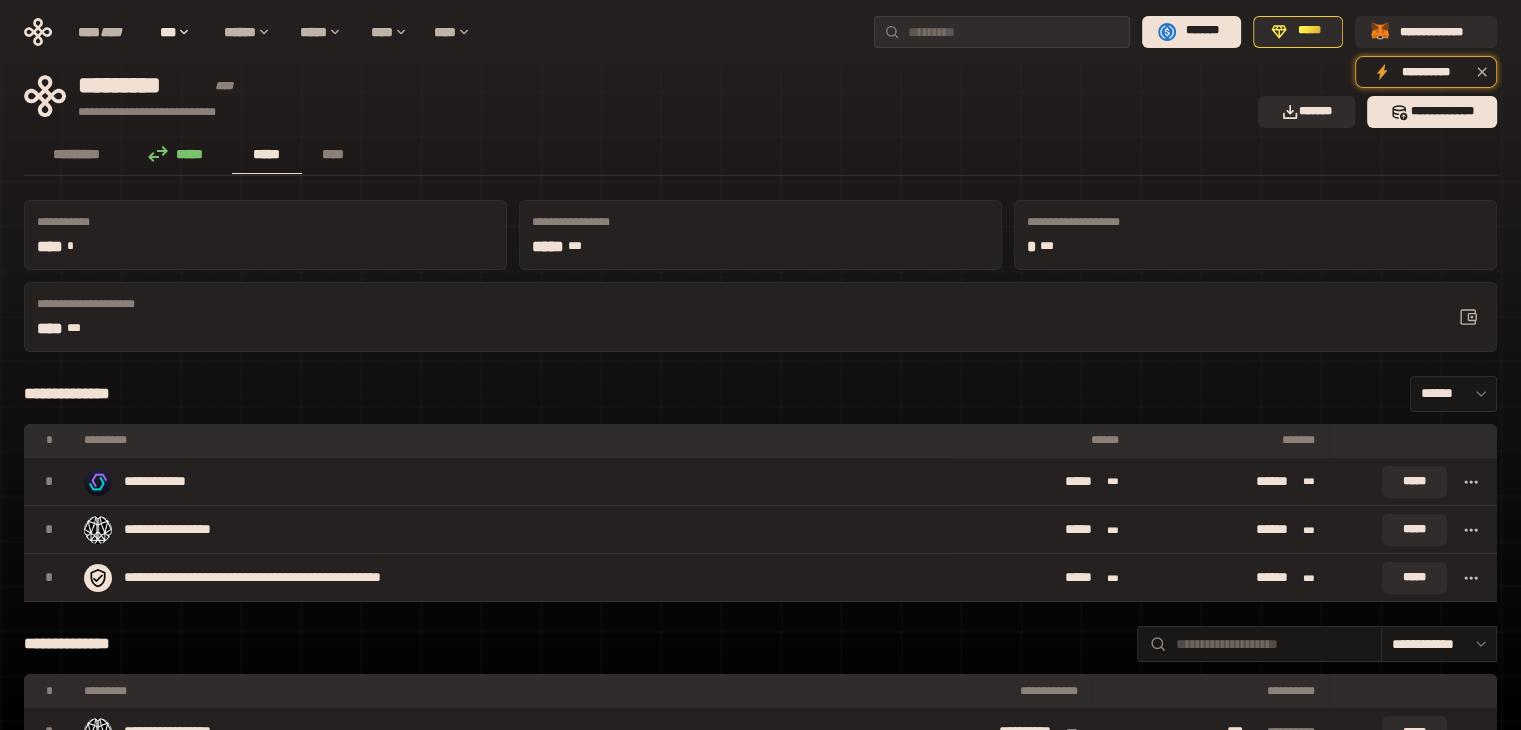 click on "****   ***" at bounding box center [204, 329] 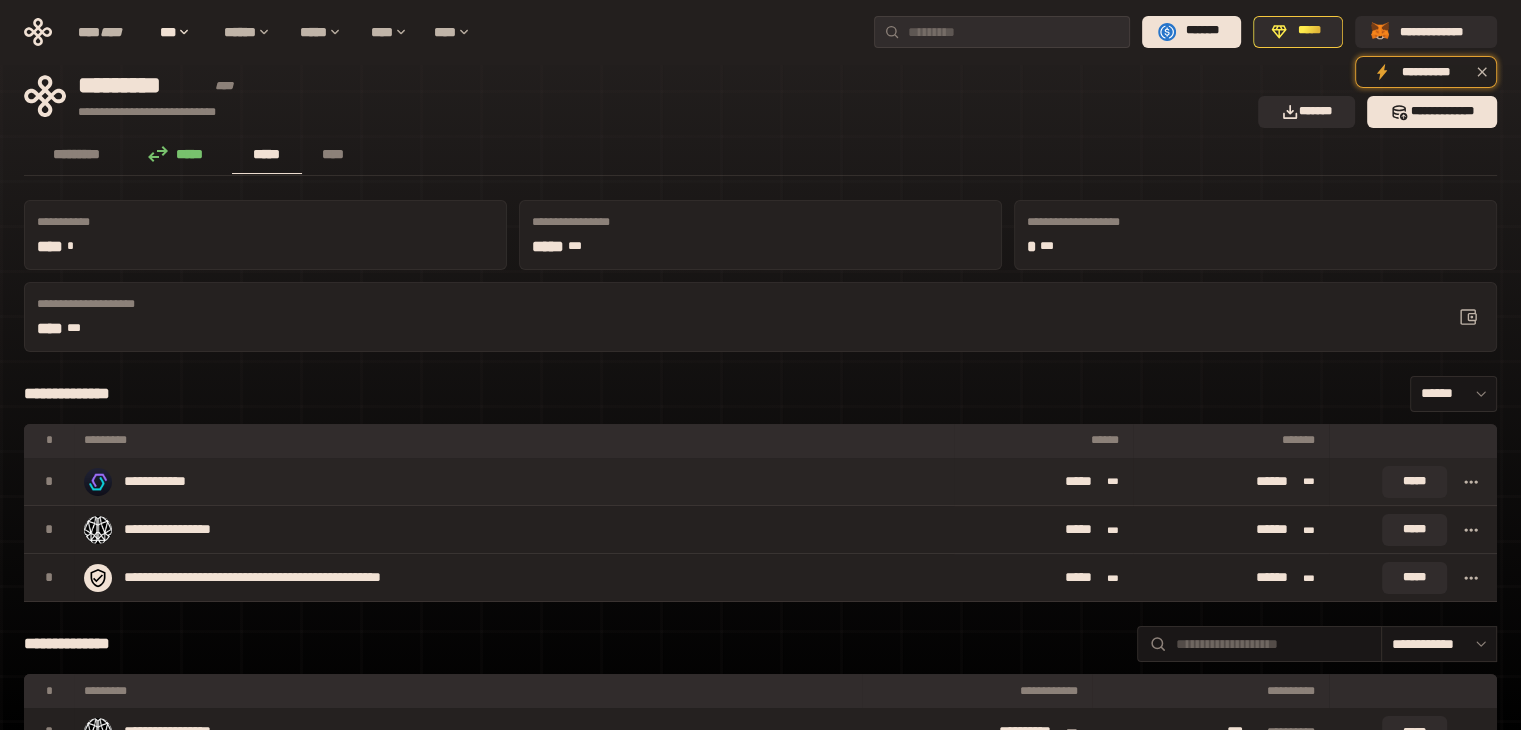 drag, startPoint x: 1405, startPoint y: 401, endPoint x: 1208, endPoint y: 399, distance: 197.01015 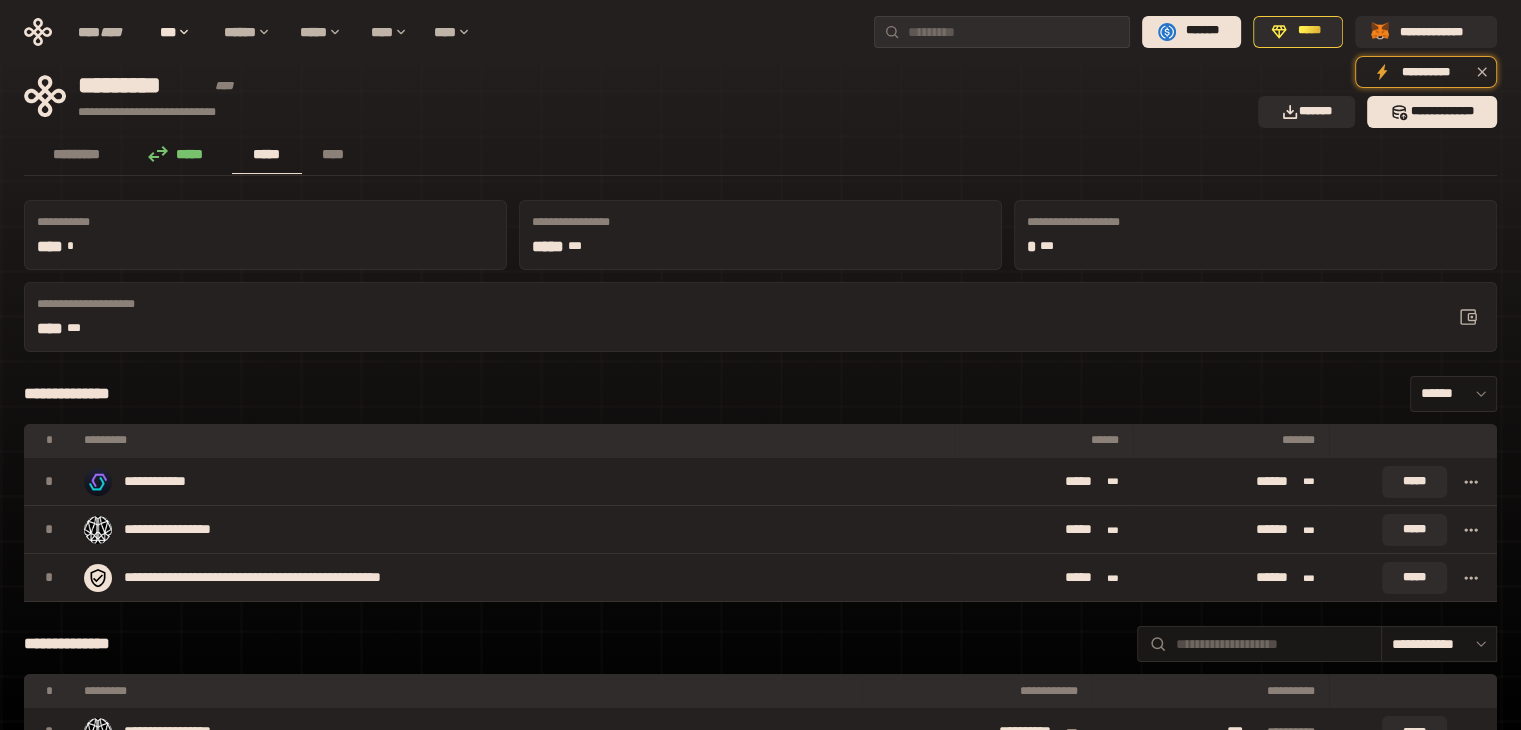 click on "[FIRST] [LAST]" at bounding box center [1255, 235] 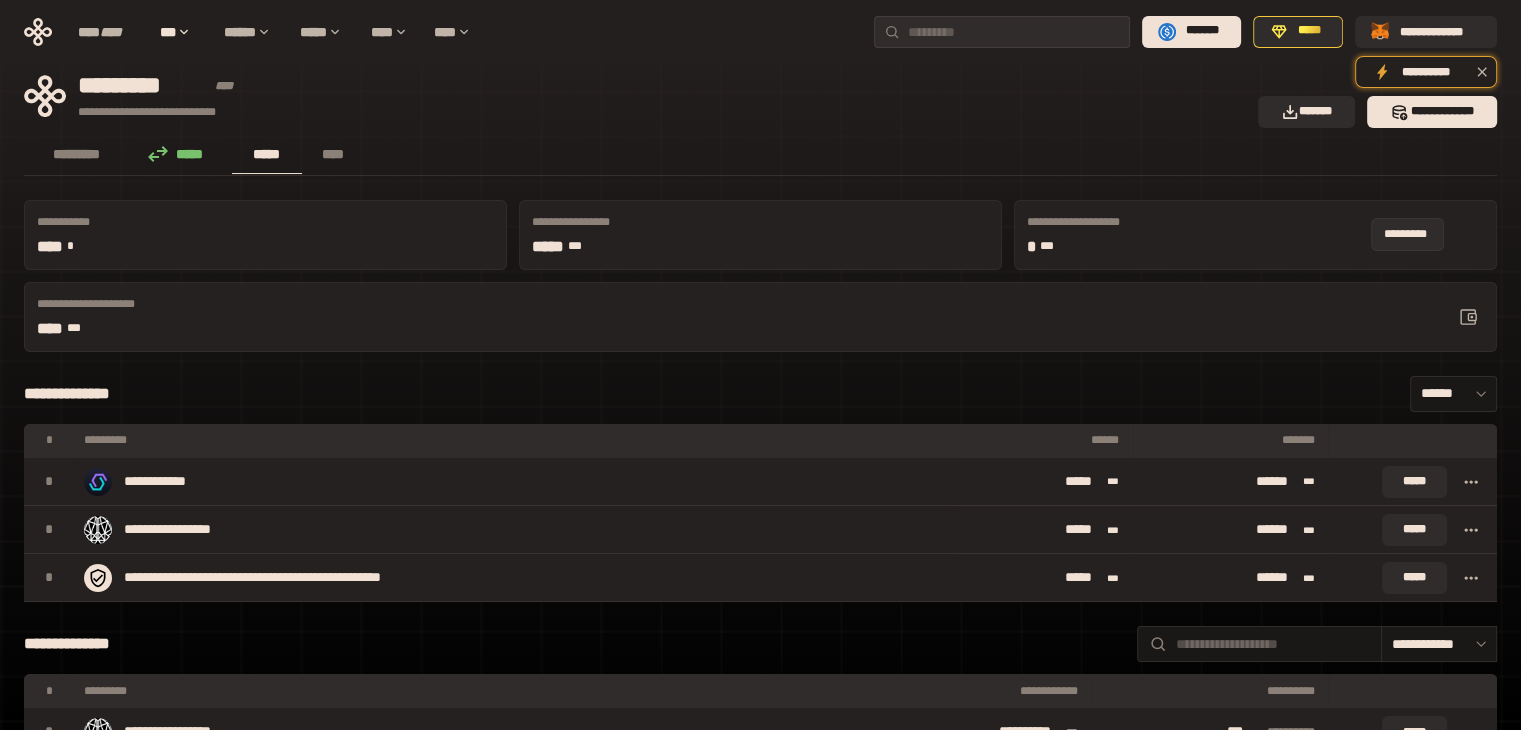 click 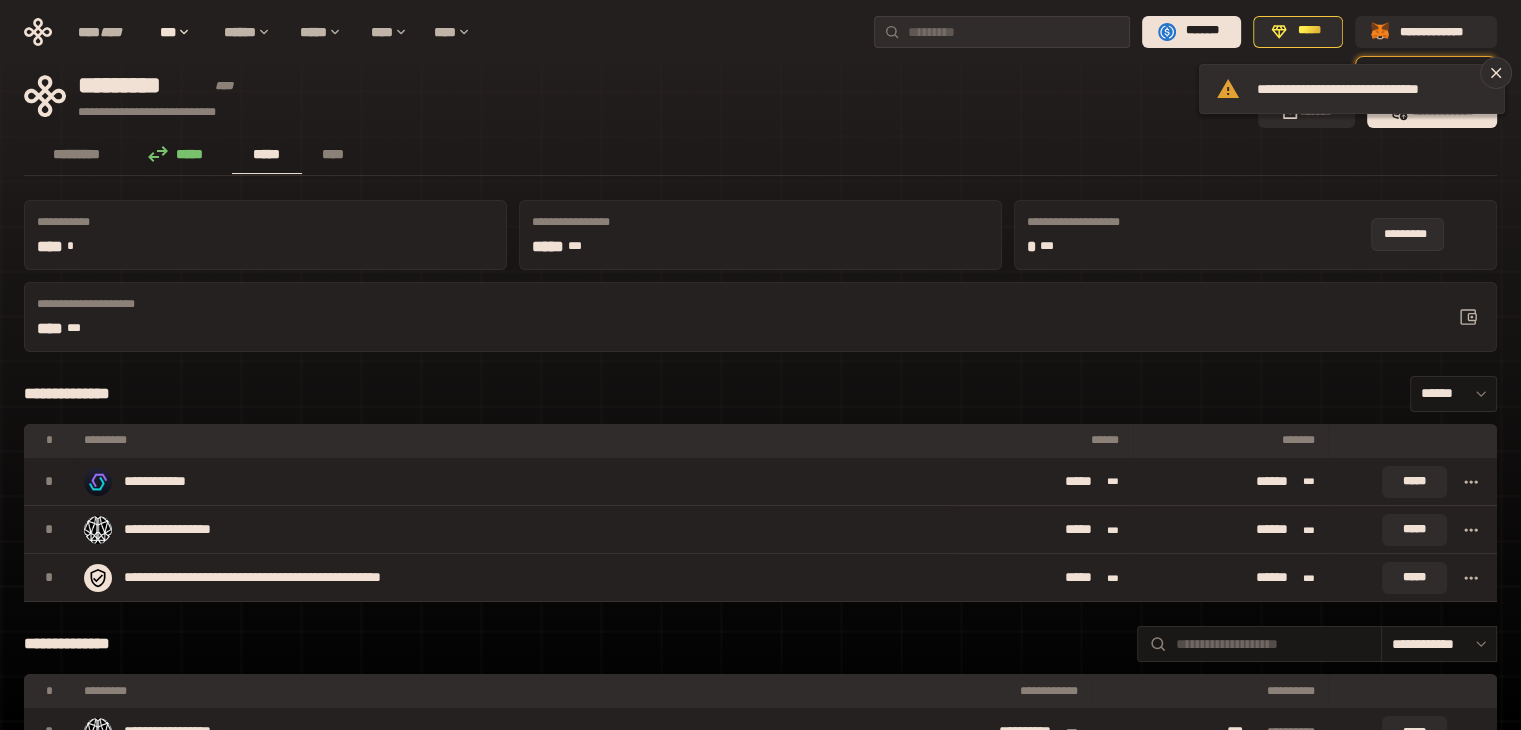 click 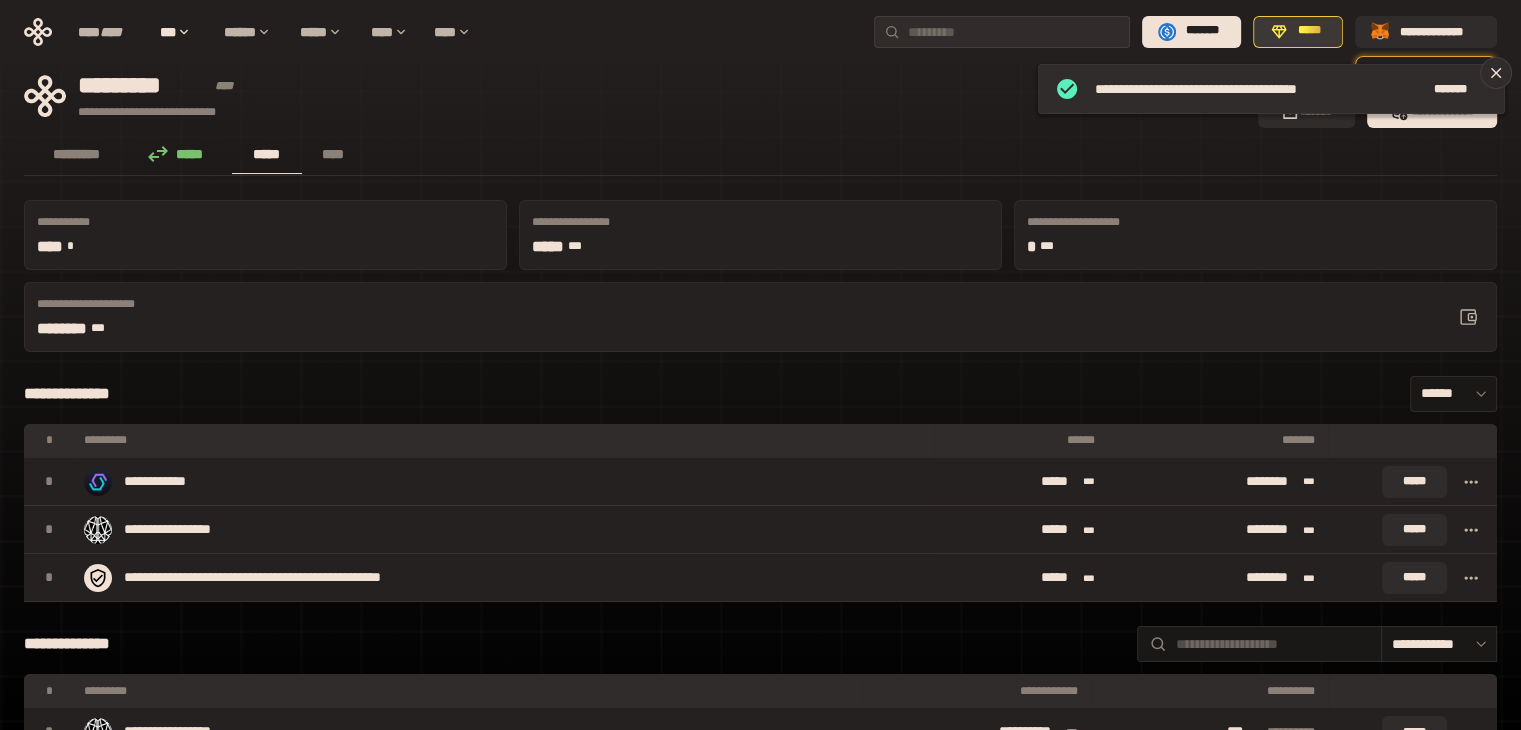 click on "*****" at bounding box center (1309, 31) 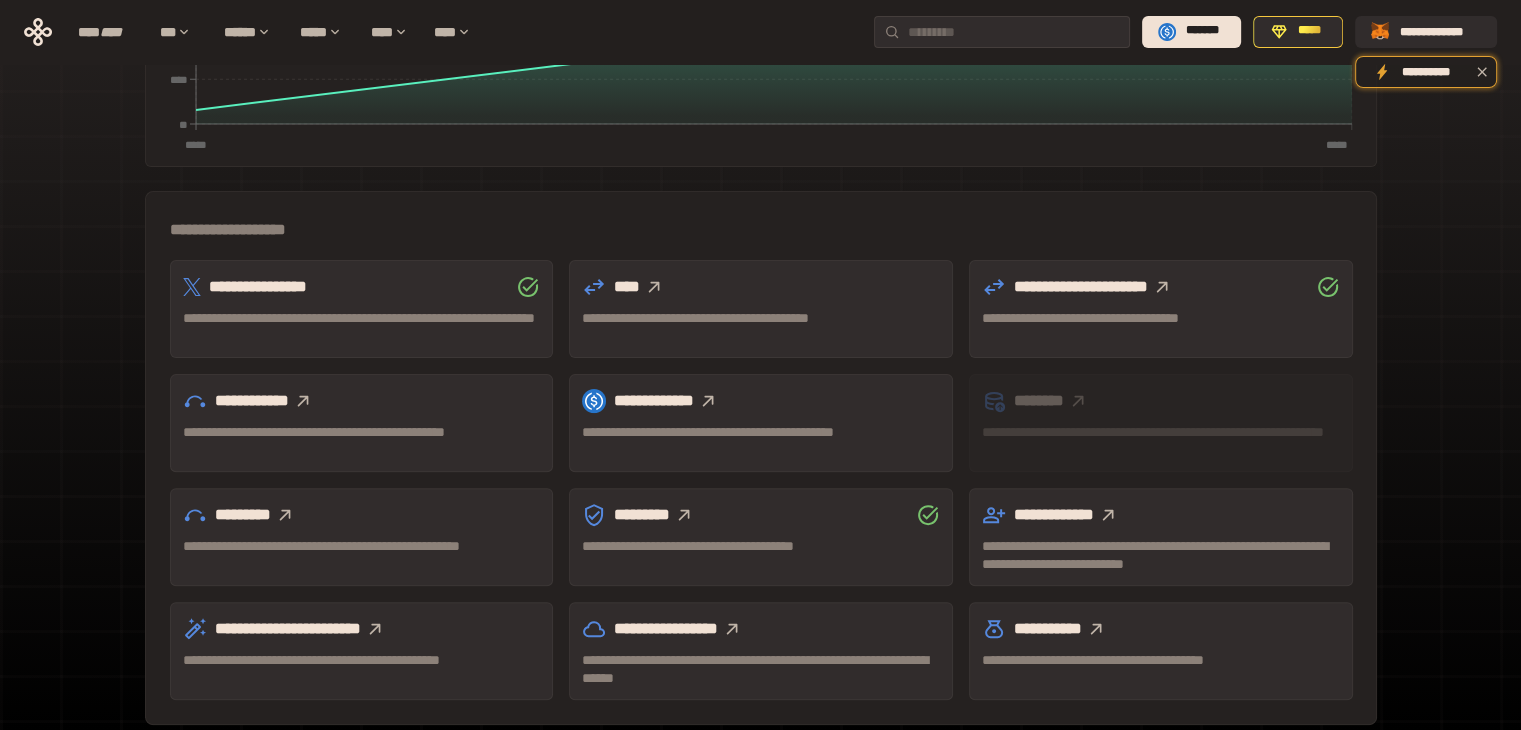scroll, scrollTop: 155, scrollLeft: 0, axis: vertical 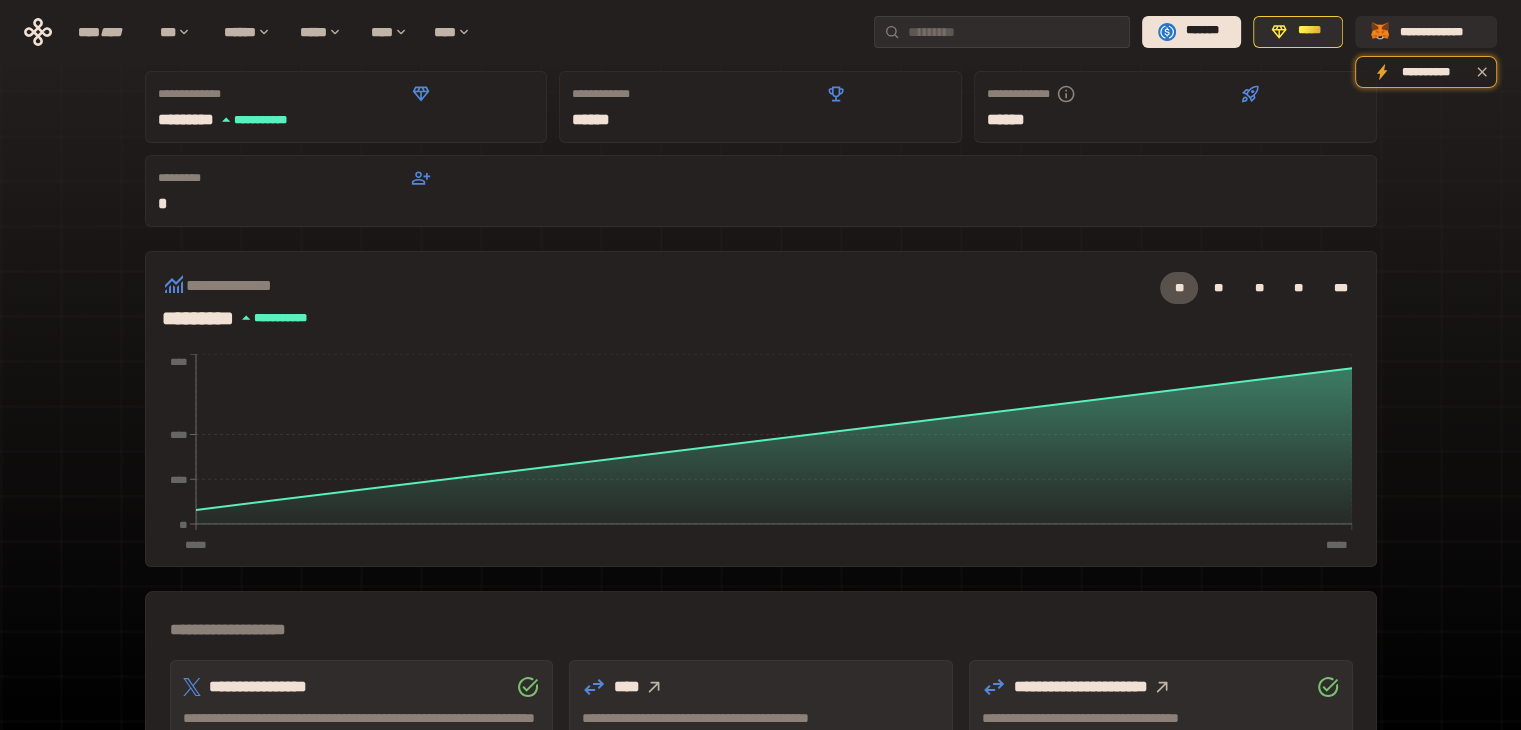click on "**********" at bounding box center (760, 32) 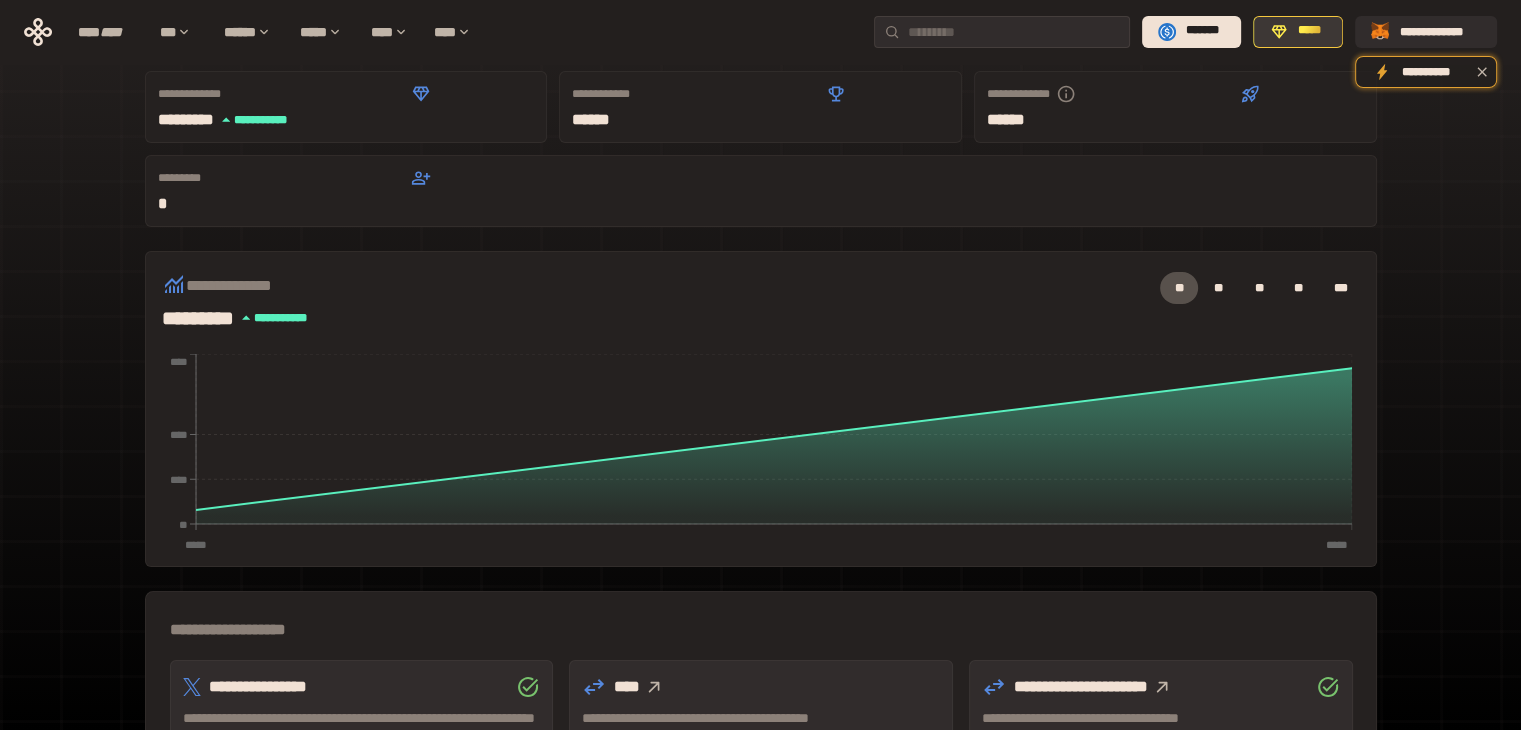 click on "*****" at bounding box center (1298, 32) 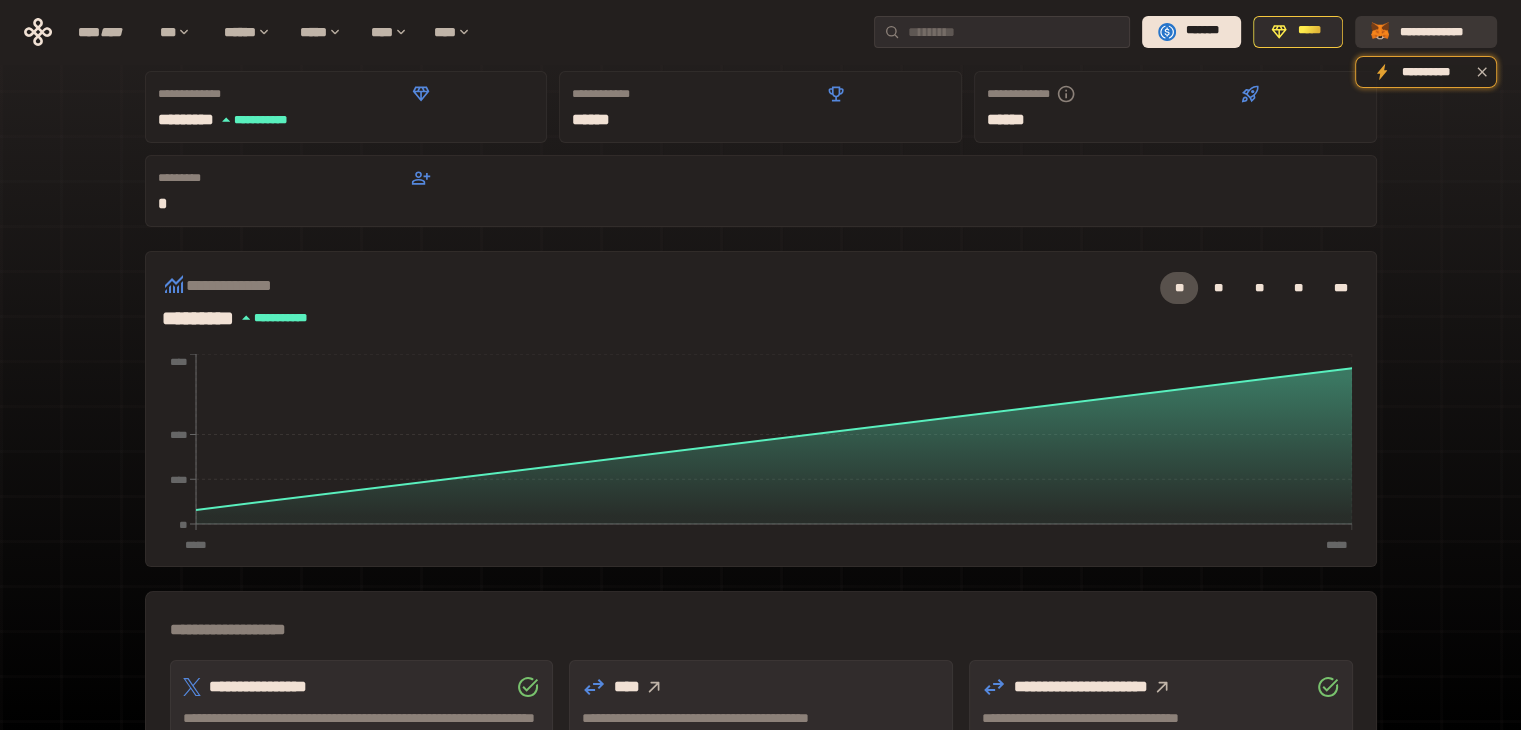click on "**********" at bounding box center (1426, 31) 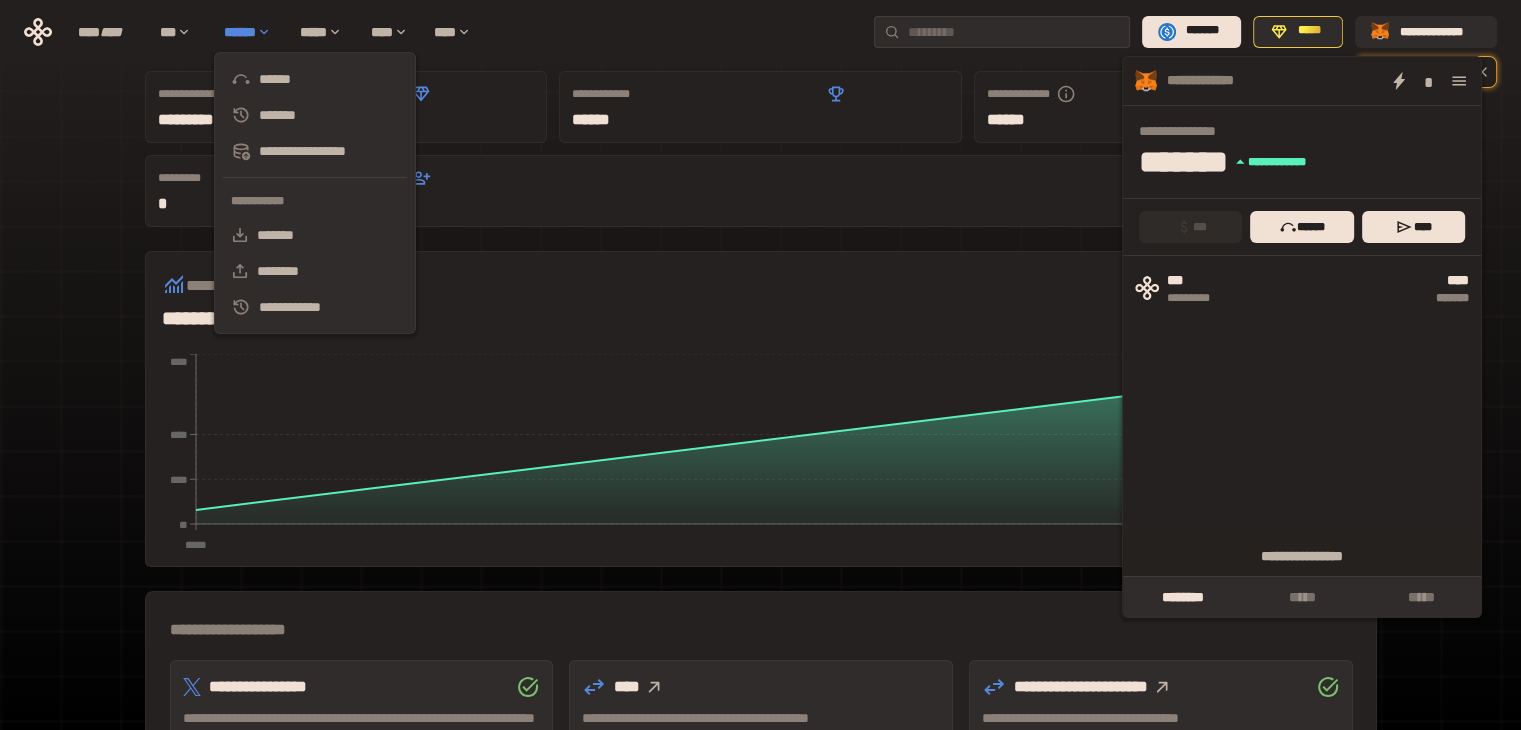 click on "******" at bounding box center [252, 32] 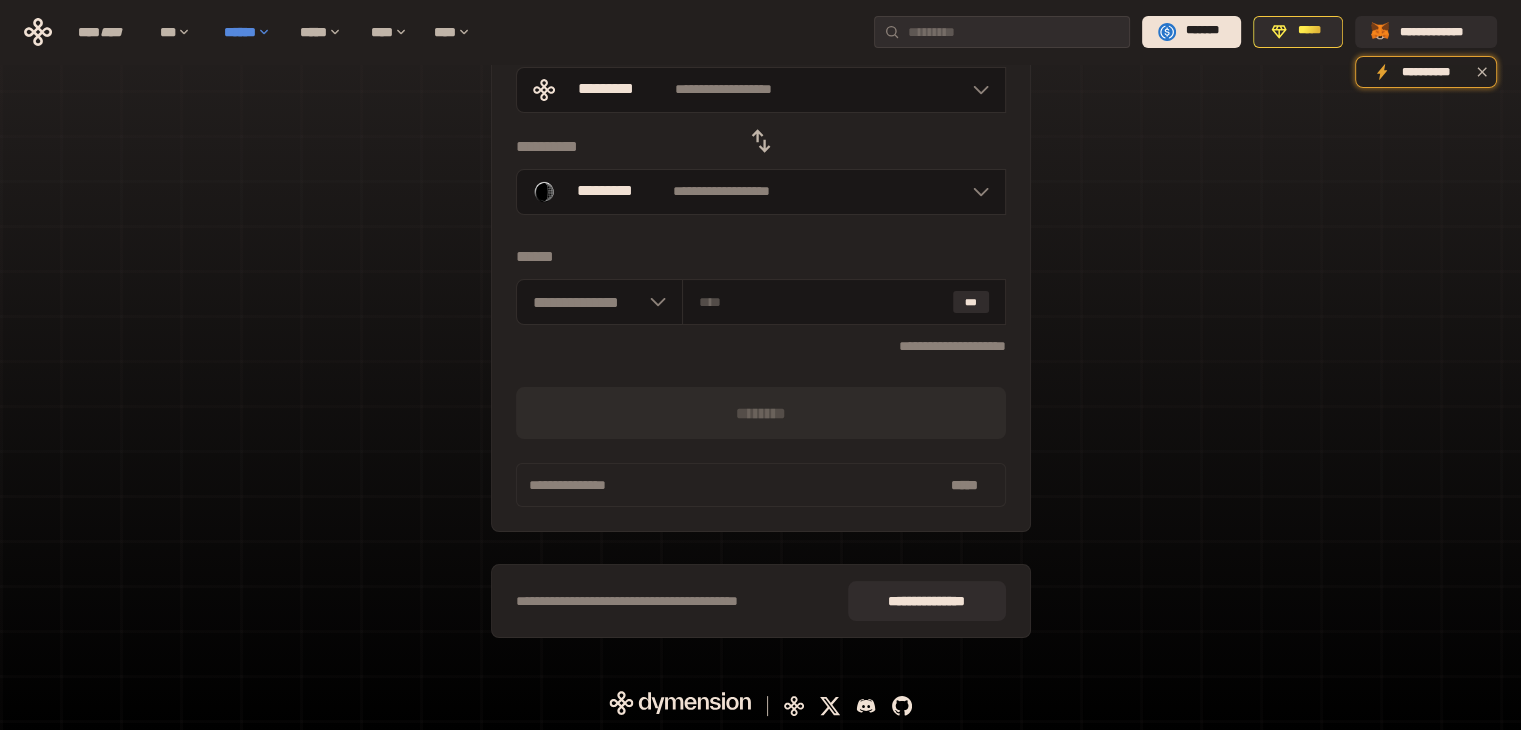 scroll, scrollTop: 143, scrollLeft: 0, axis: vertical 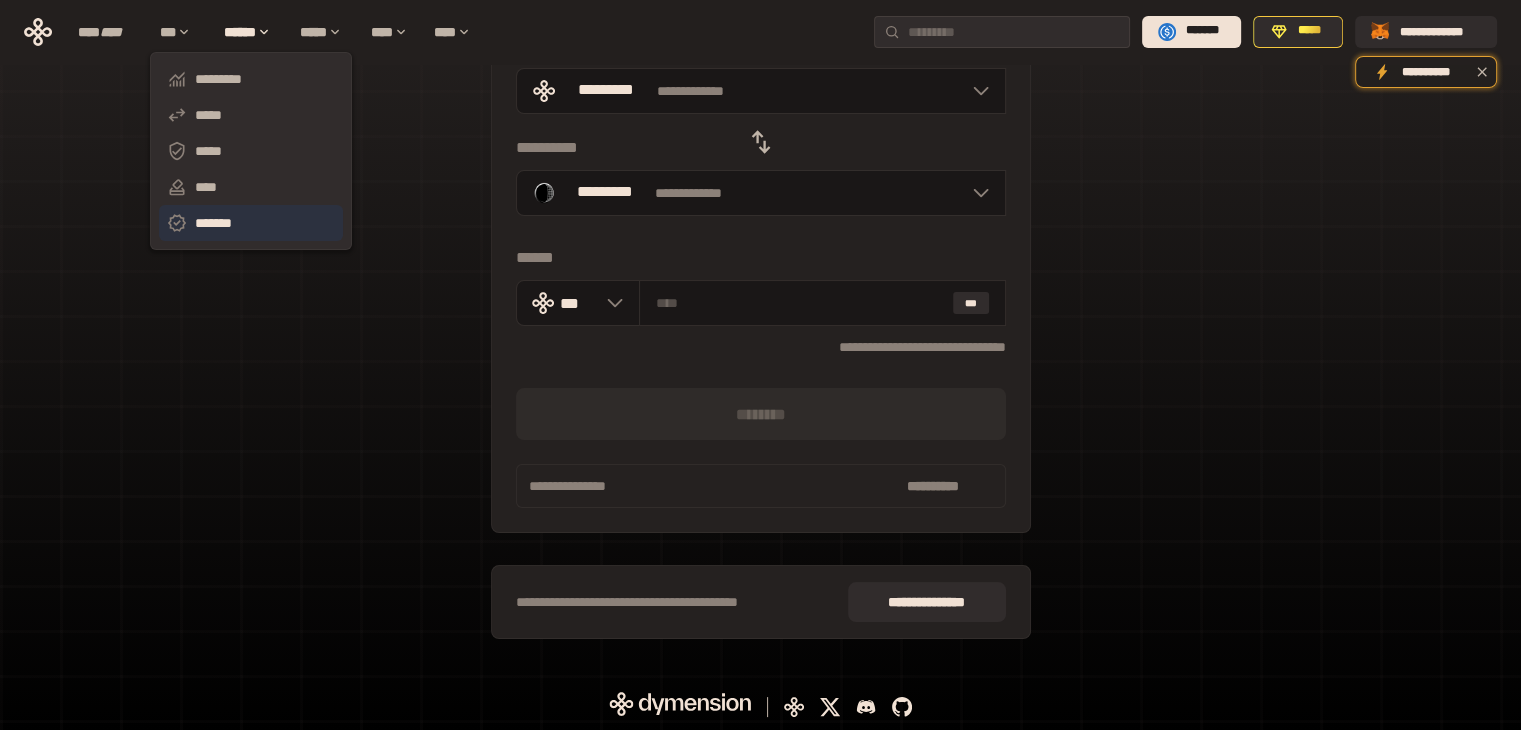 click on "*******" at bounding box center (251, 223) 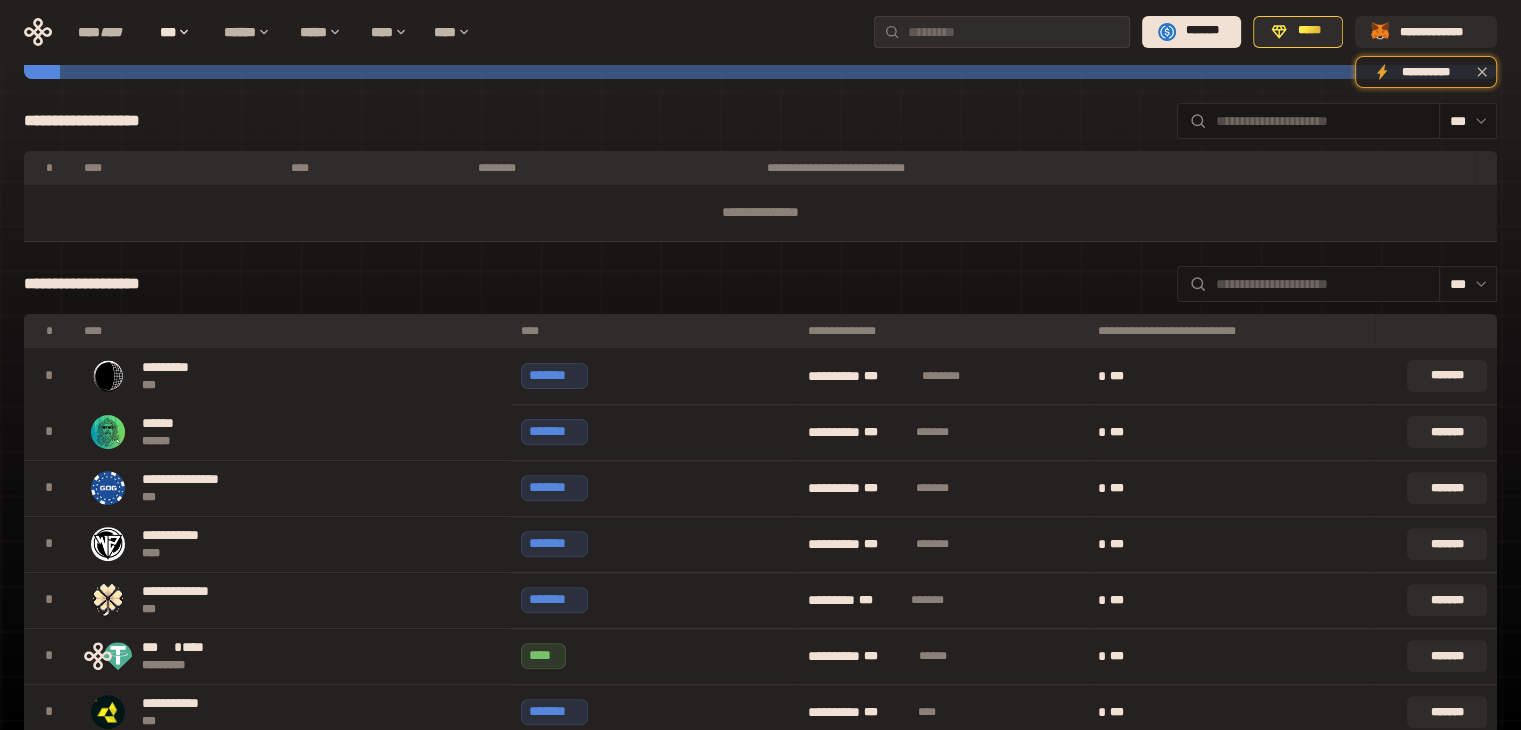 scroll, scrollTop: 543, scrollLeft: 0, axis: vertical 